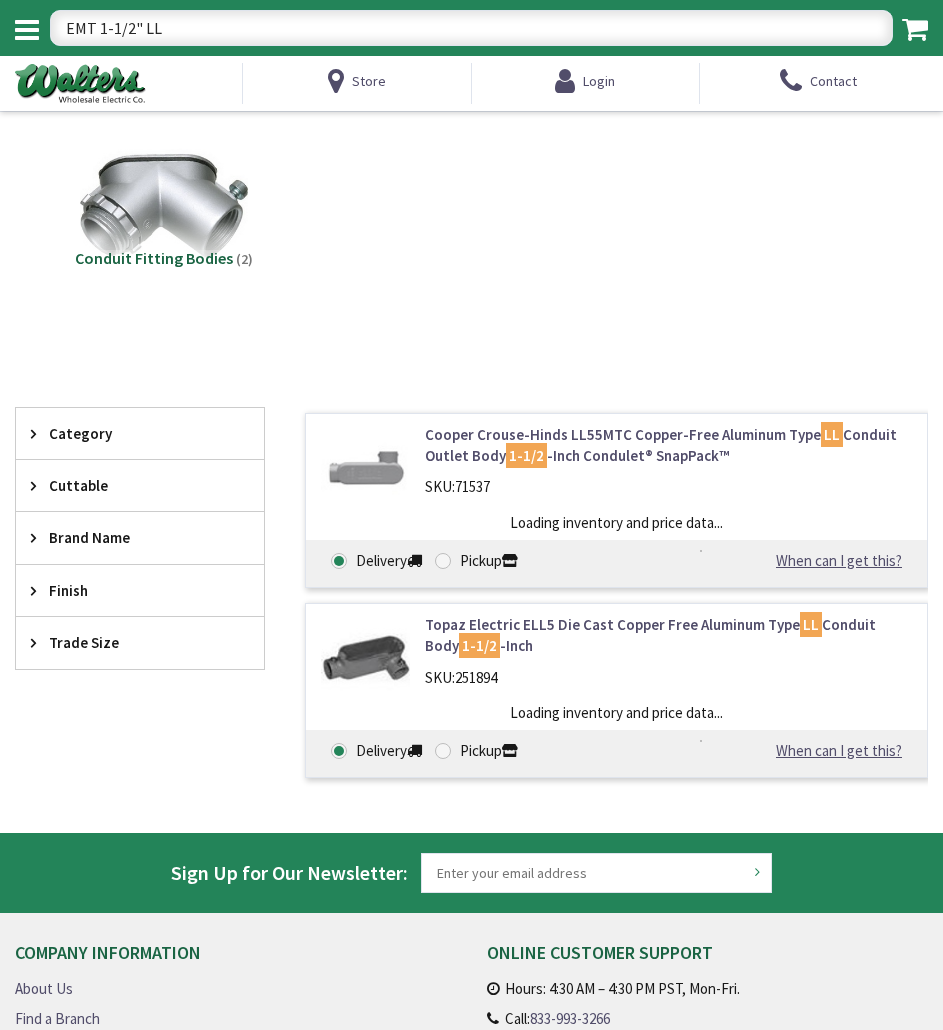 scroll, scrollTop: 0, scrollLeft: 0, axis: both 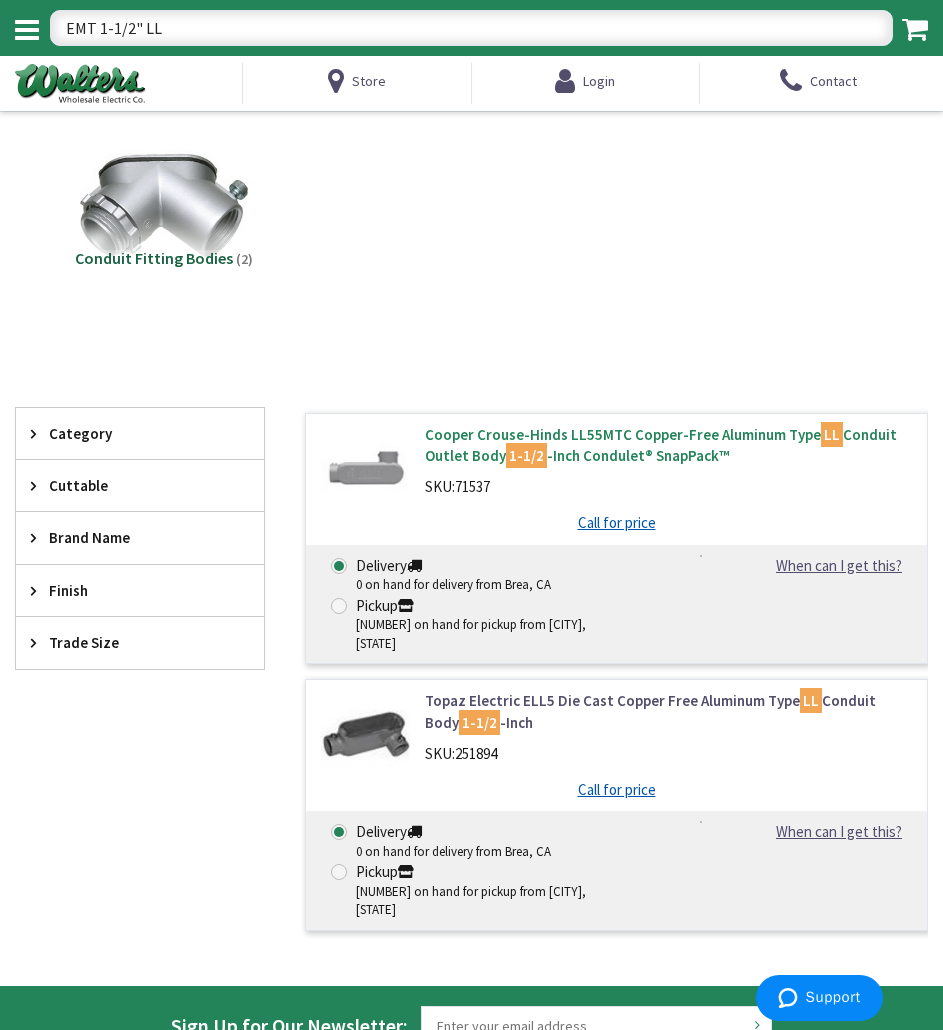 click on "1-1/2" at bounding box center (526, 455) 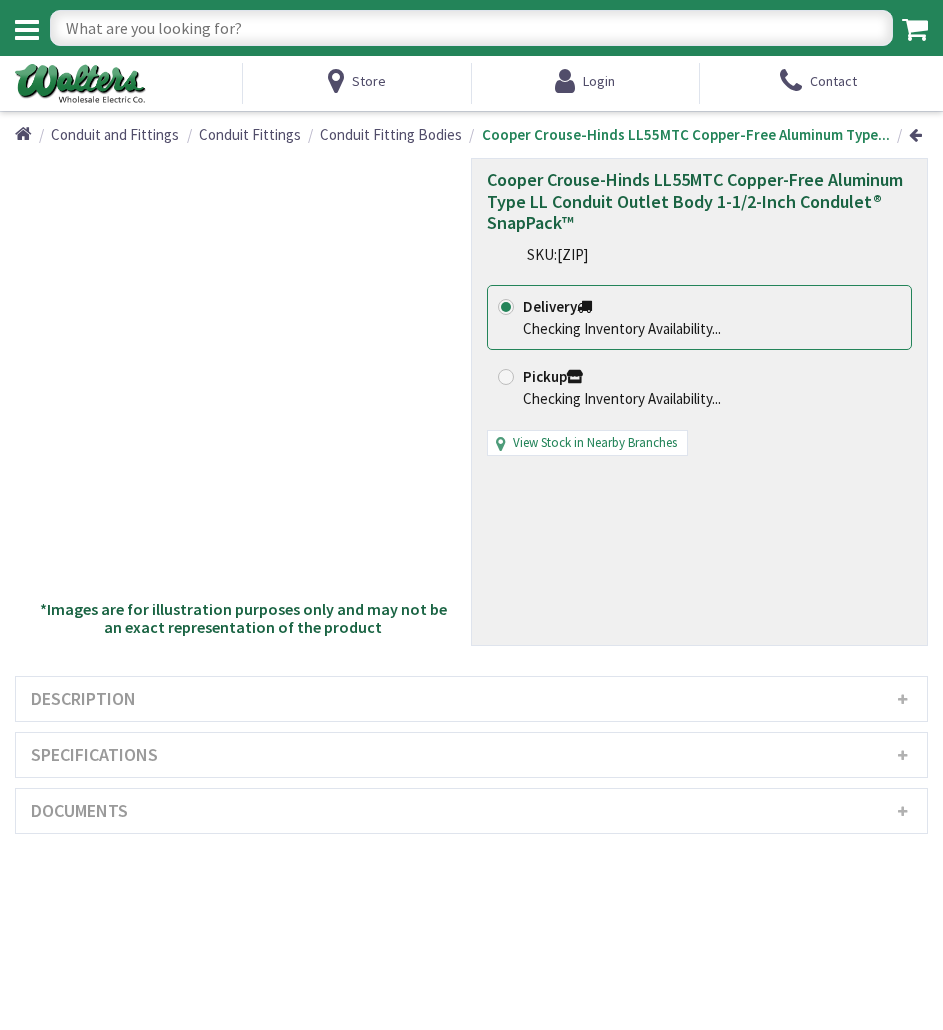 scroll, scrollTop: 0, scrollLeft: 0, axis: both 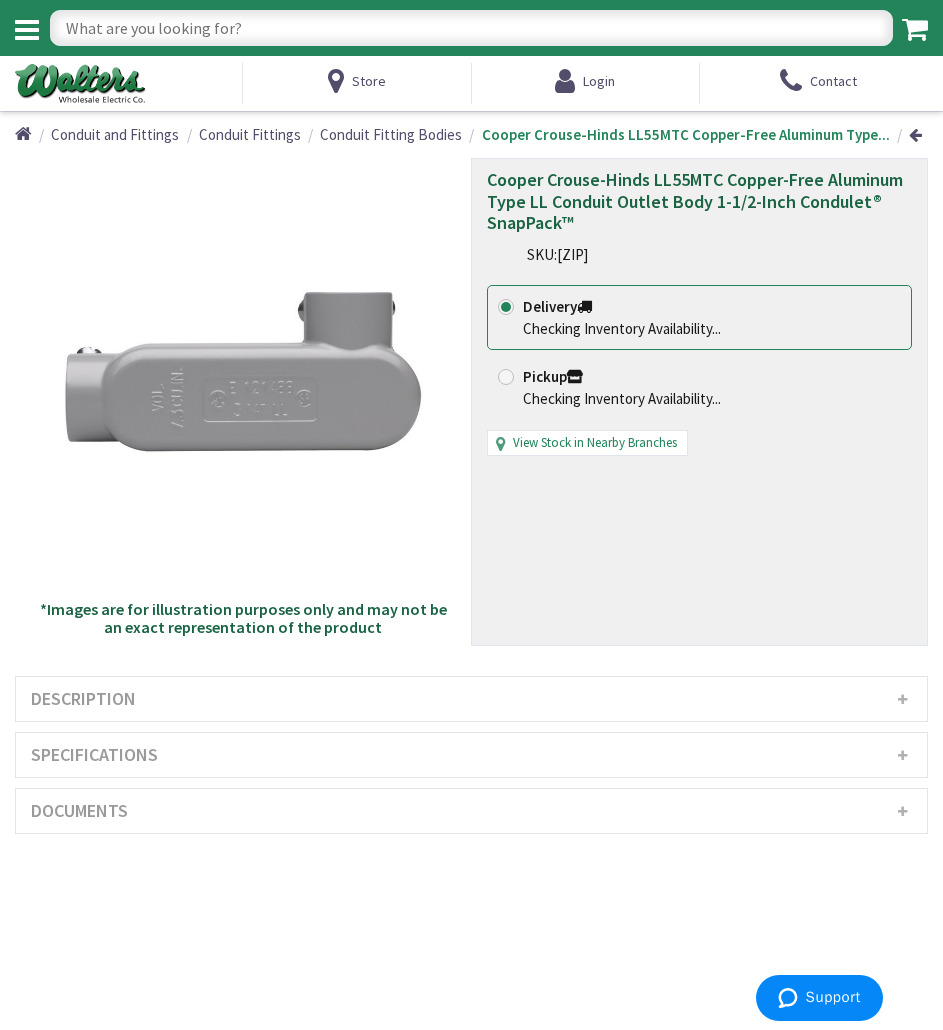 click on "Specifications" at bounding box center (471, 755) 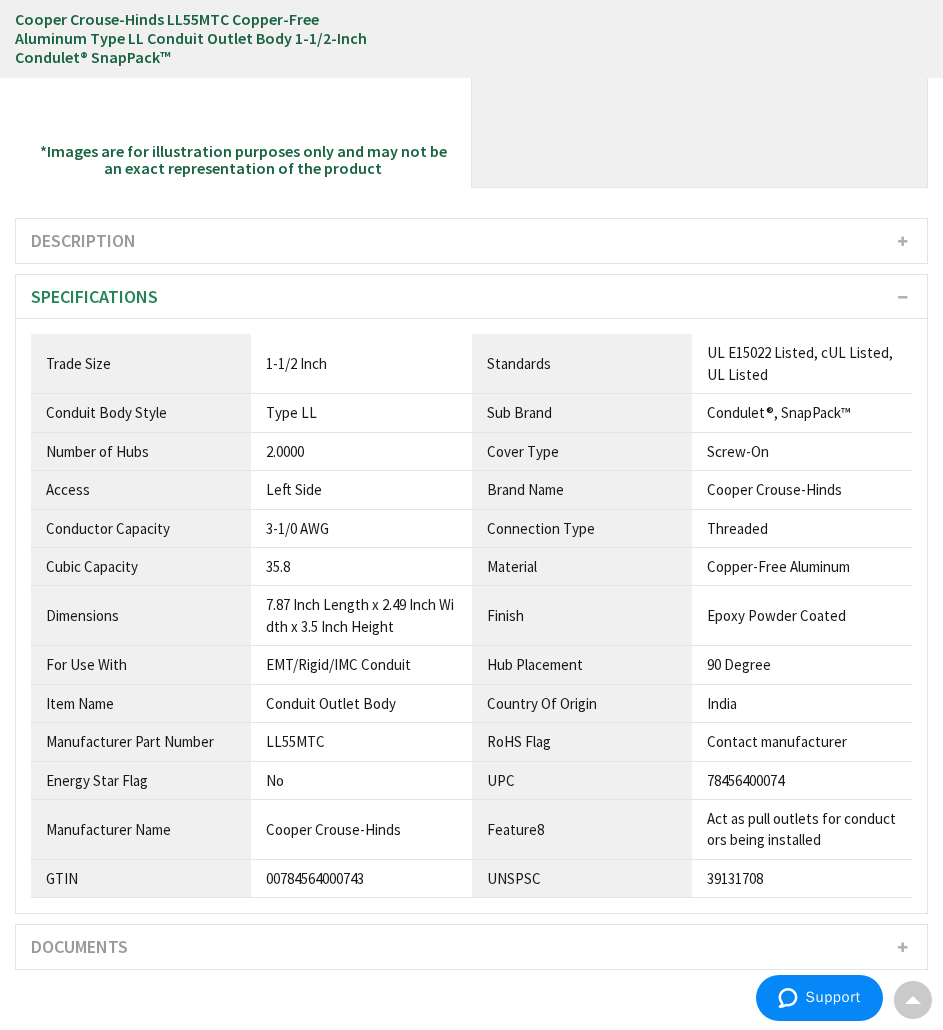scroll, scrollTop: 421, scrollLeft: 0, axis: vertical 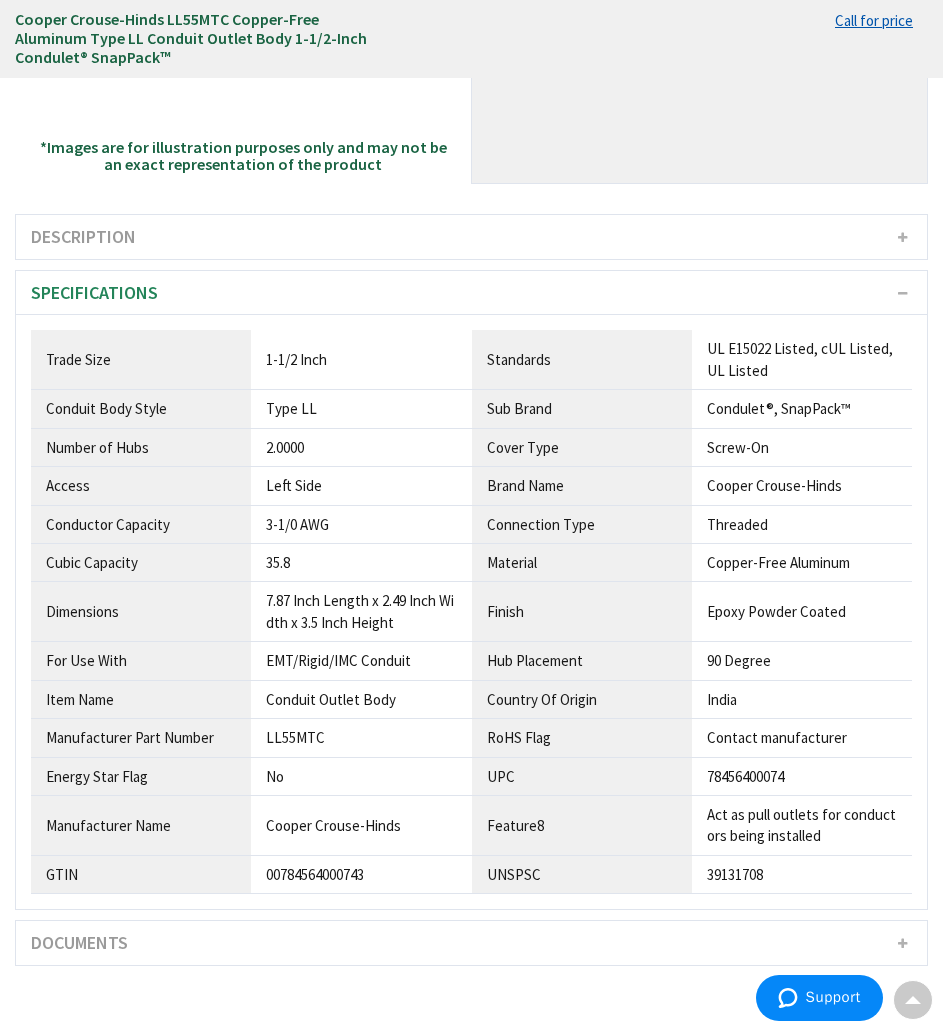 click on "LL55MTC" at bounding box center [361, 359] 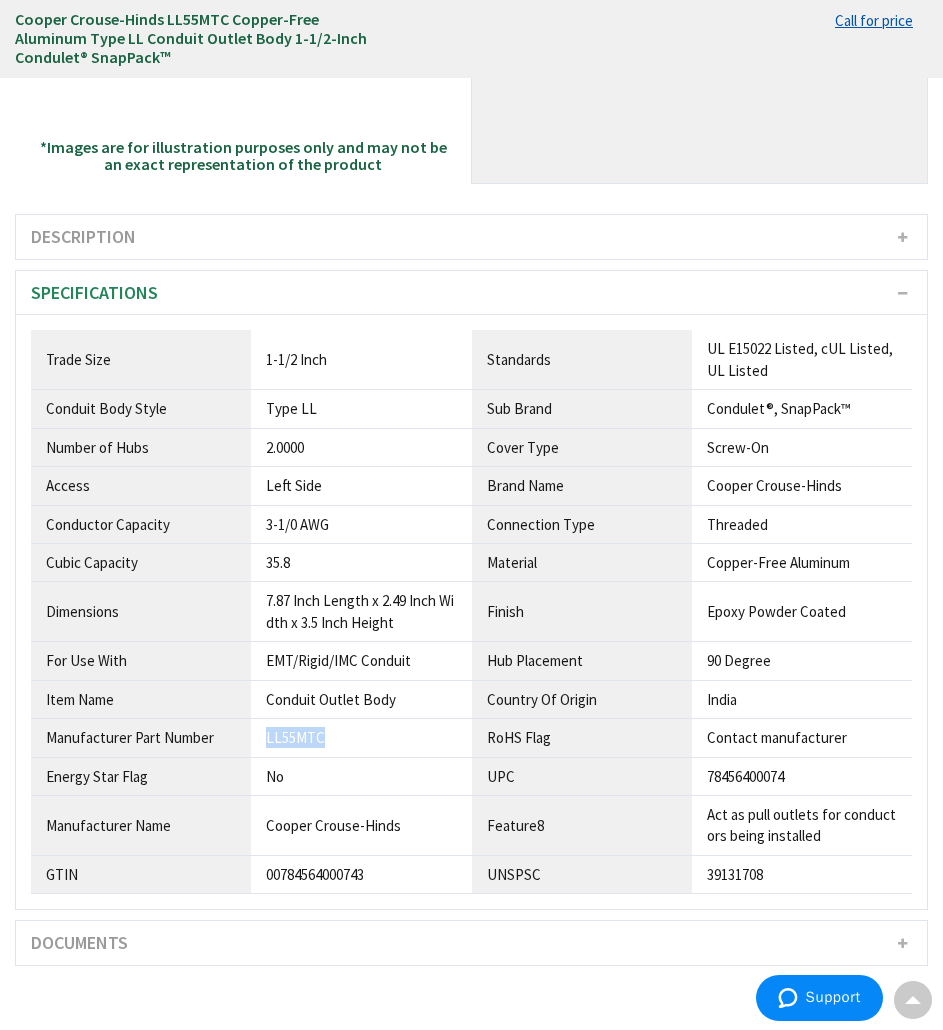 click on "LL55MTC" at bounding box center (361, 359) 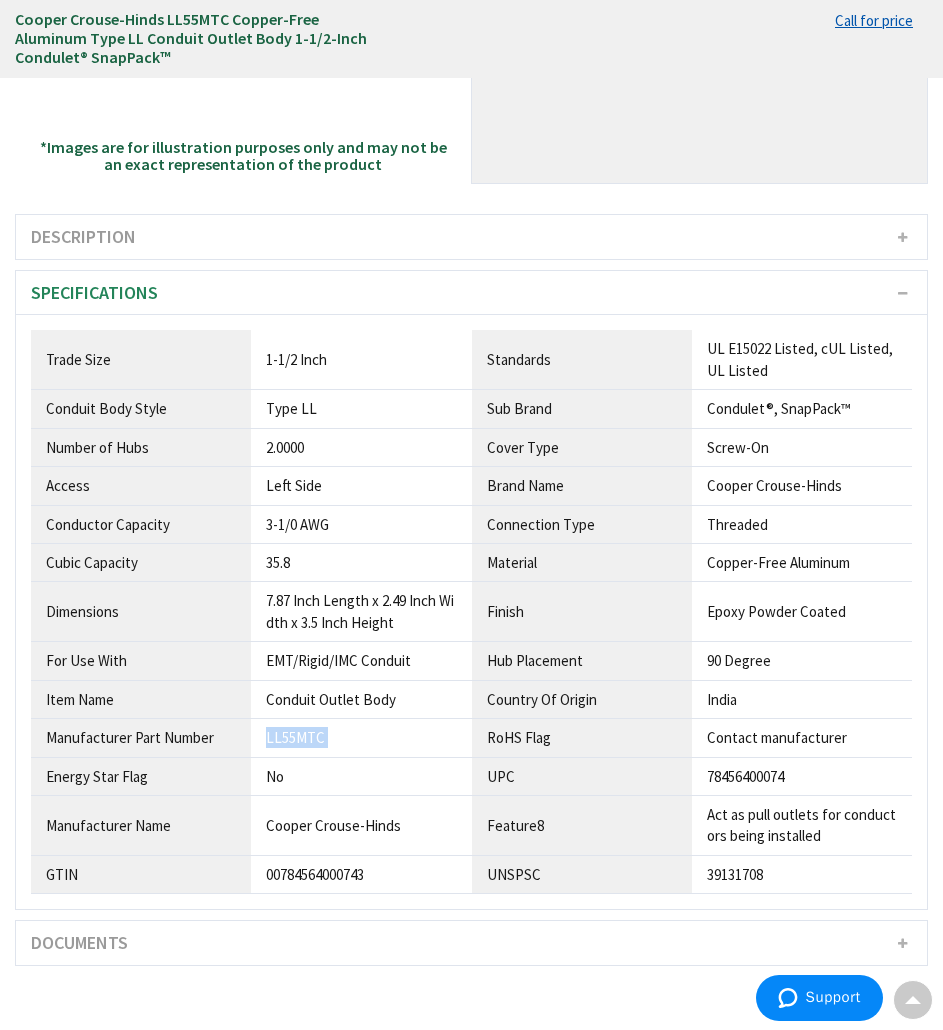 click on "LL55MTC" at bounding box center (361, 359) 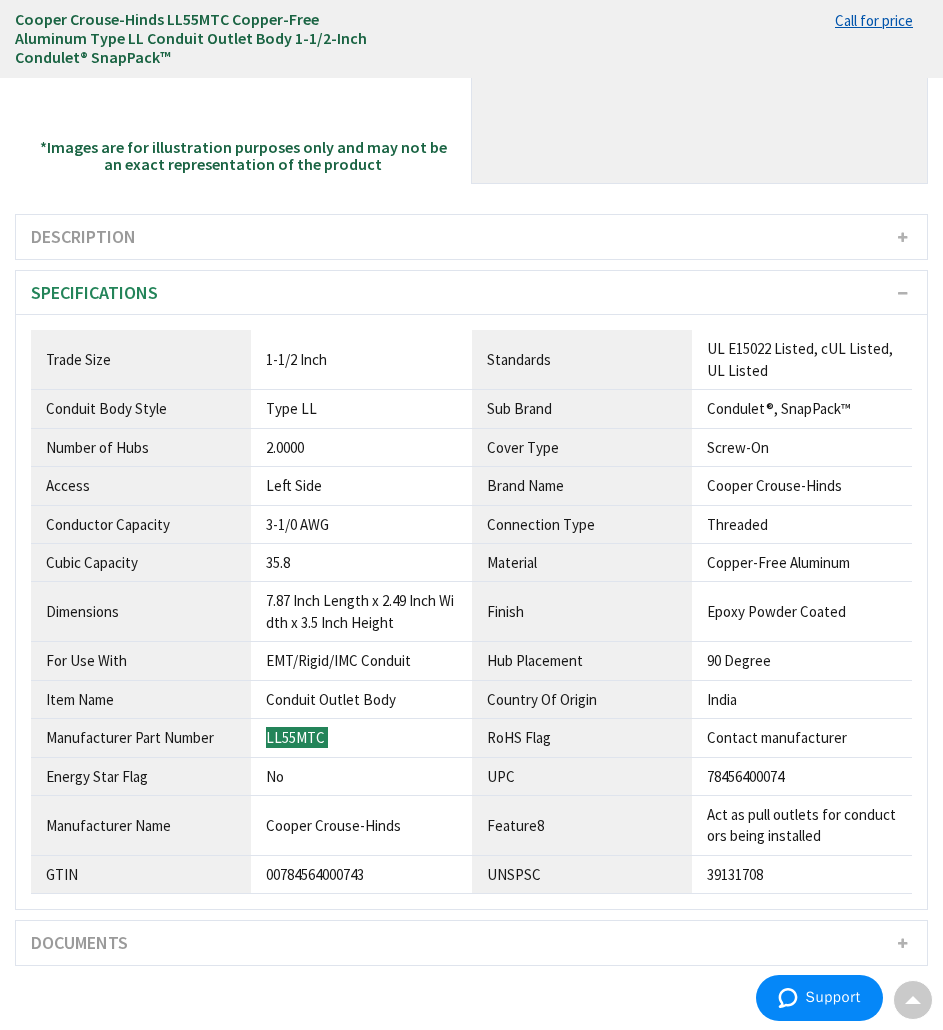 scroll, scrollTop: 0, scrollLeft: 0, axis: both 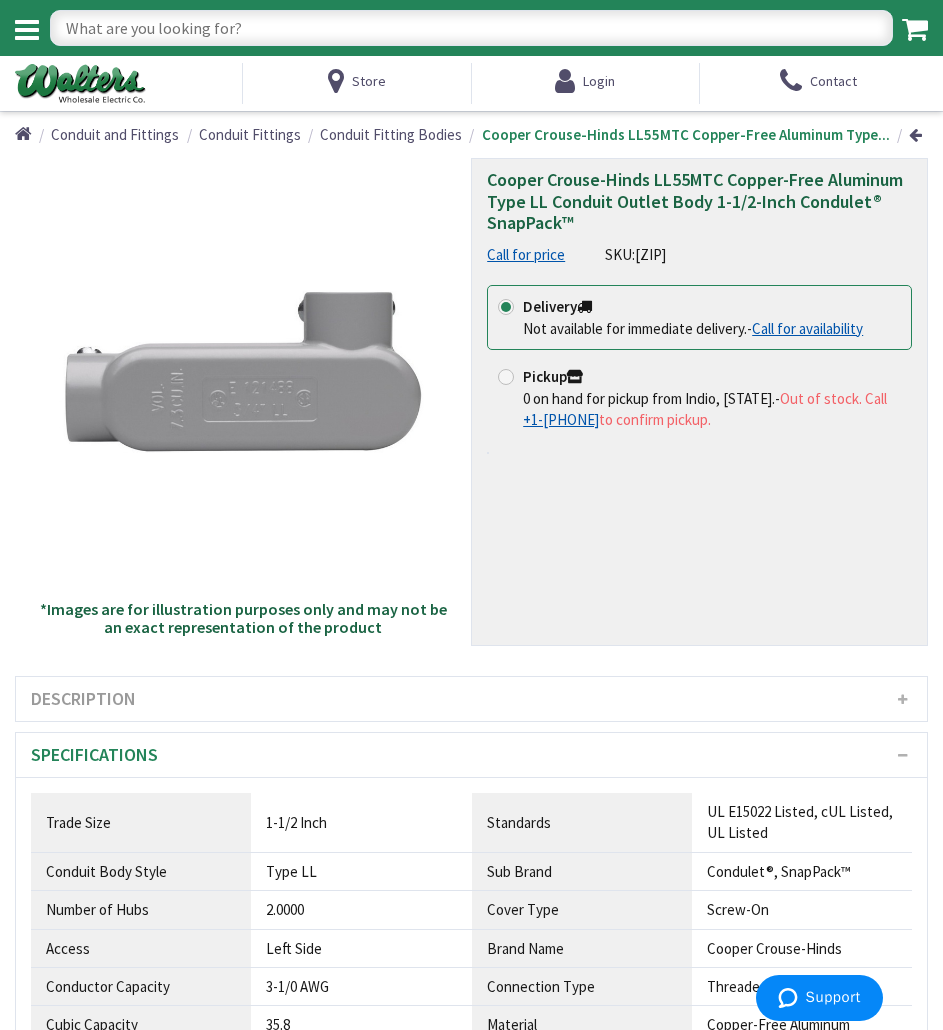 click on "Description" at bounding box center [471, 699] 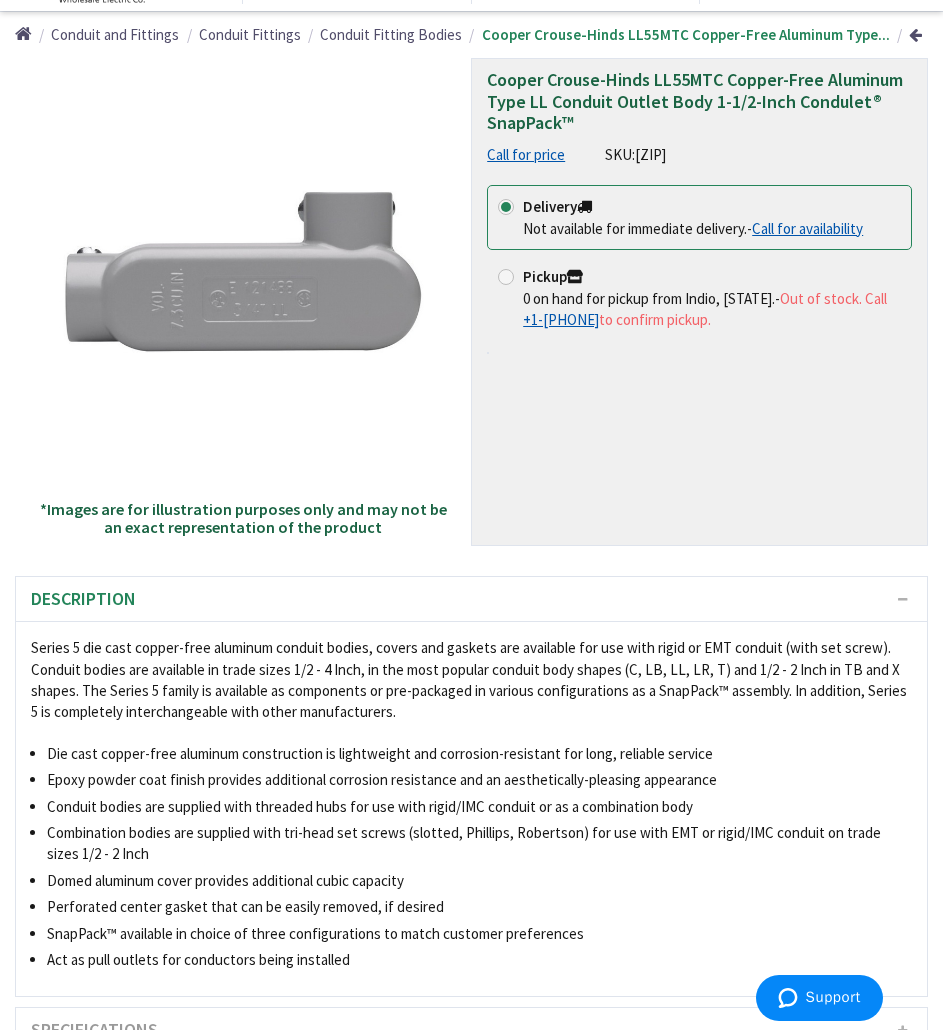 scroll, scrollTop: 103, scrollLeft: 0, axis: vertical 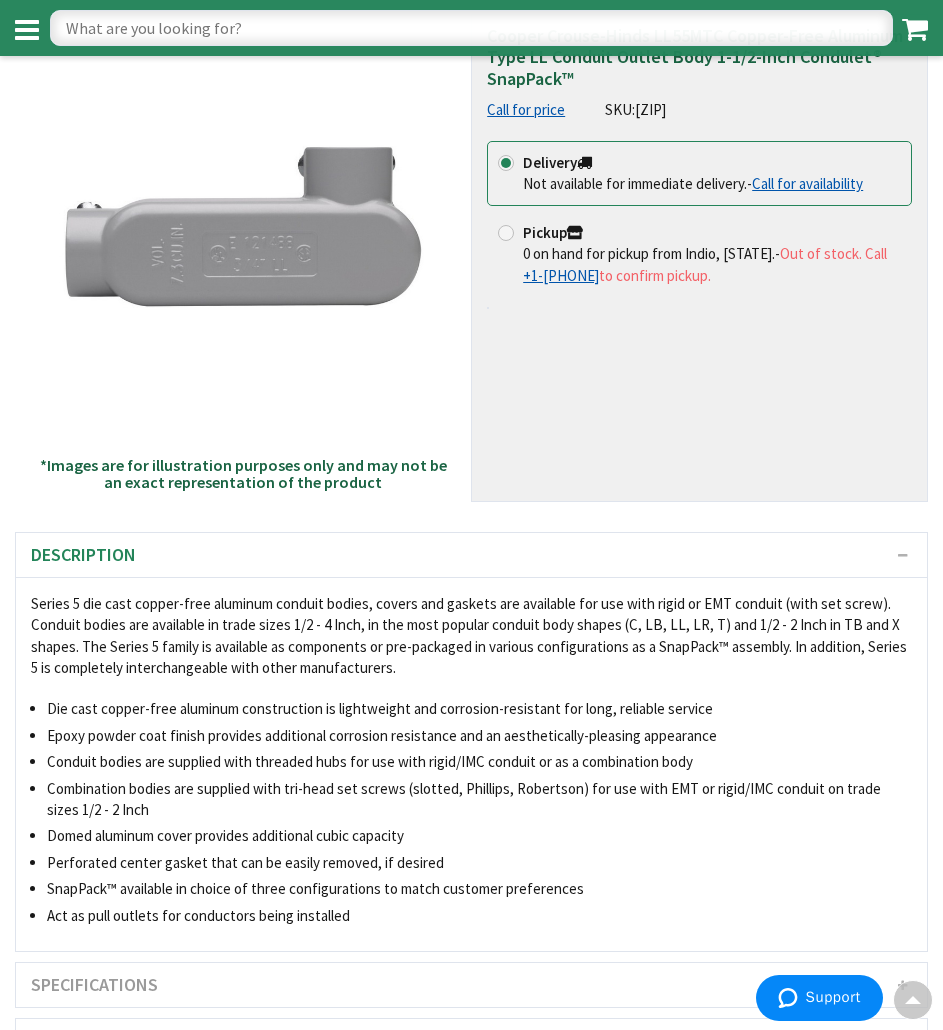 click on "Description" at bounding box center [471, 555] 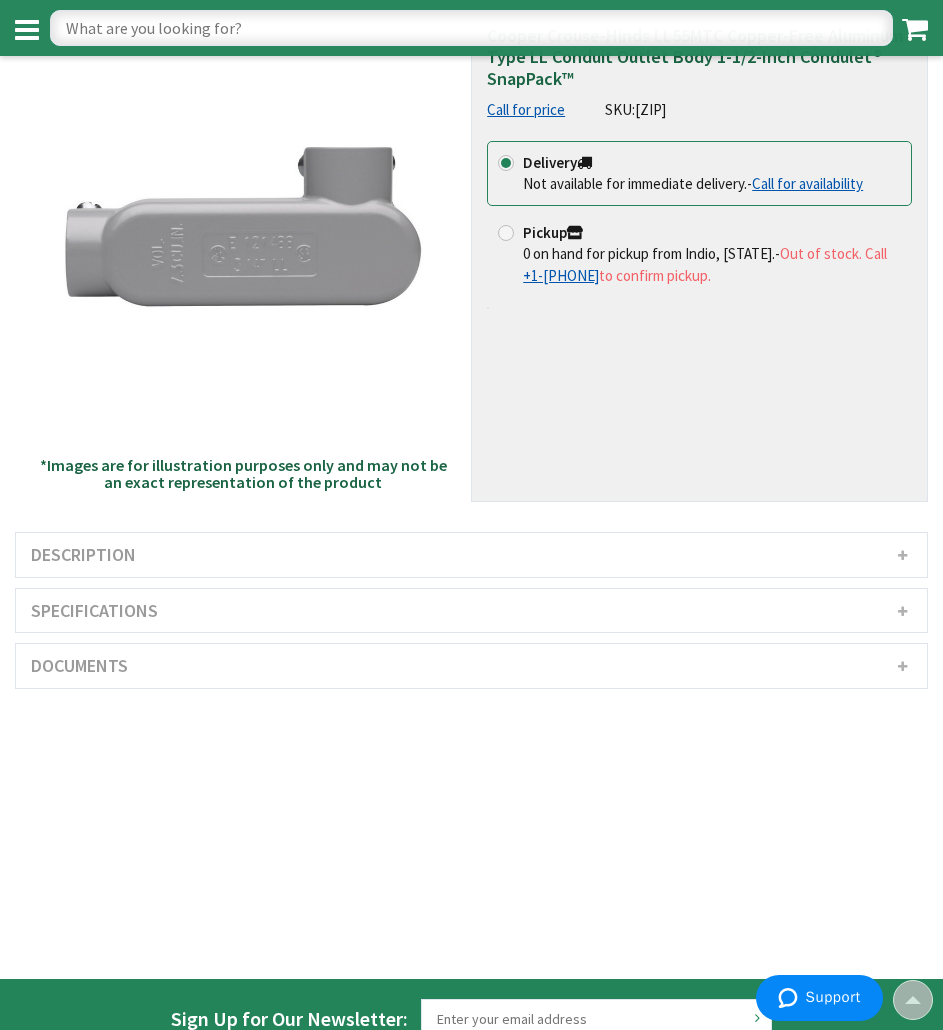 click on "Specifications" at bounding box center [471, 611] 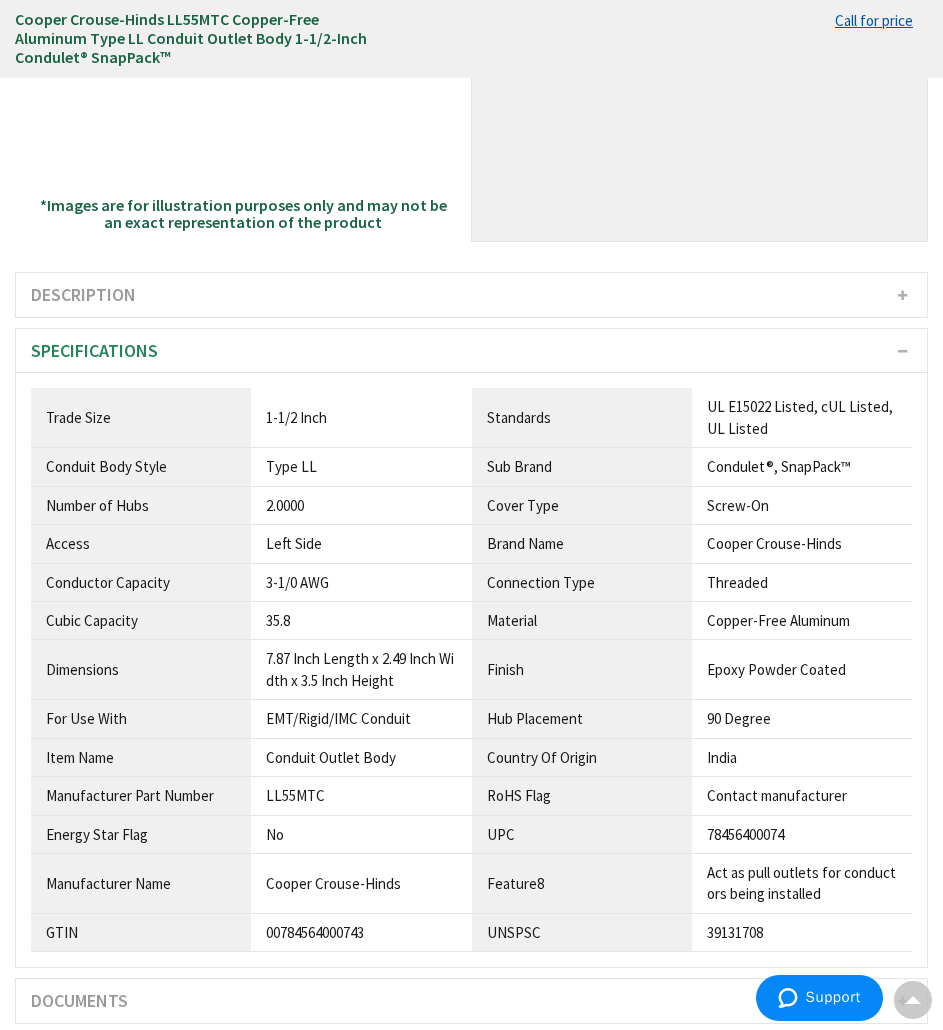 scroll, scrollTop: 368, scrollLeft: 0, axis: vertical 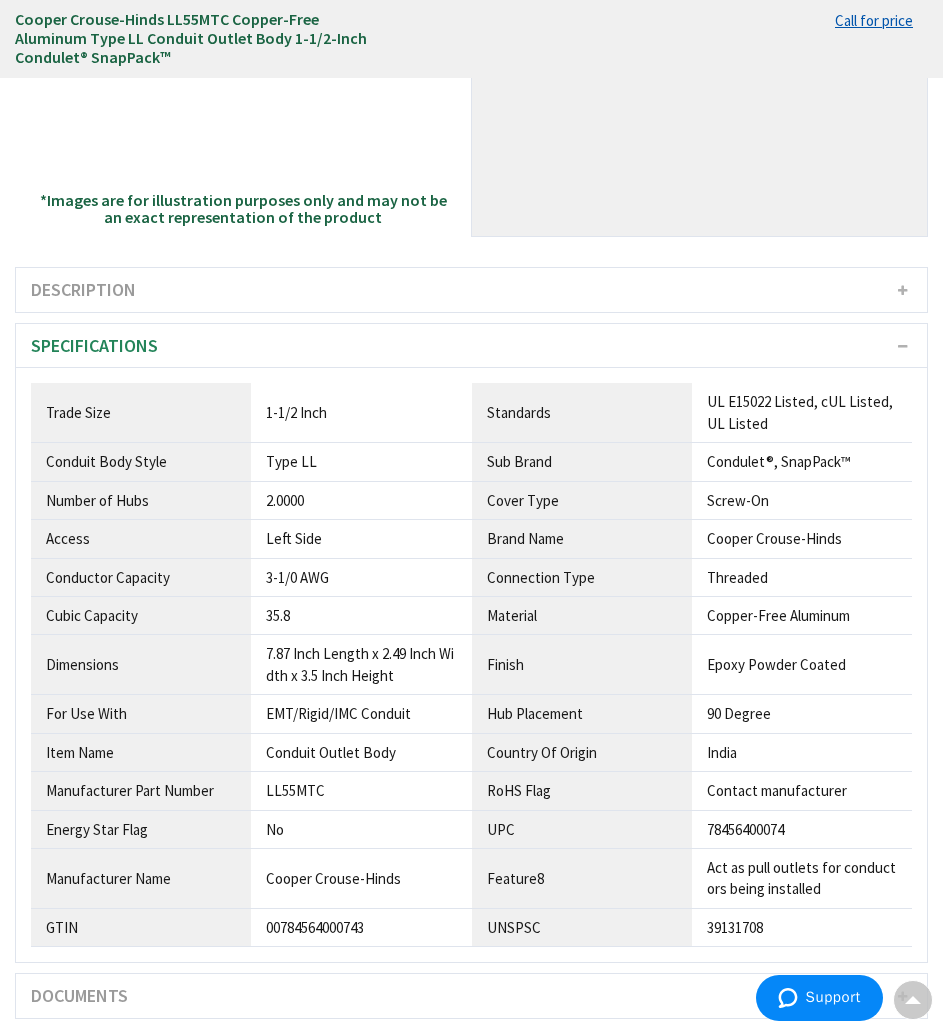 click on "UL E15022 Listed, cUL Listed, UL Listed" at bounding box center (361, 412) 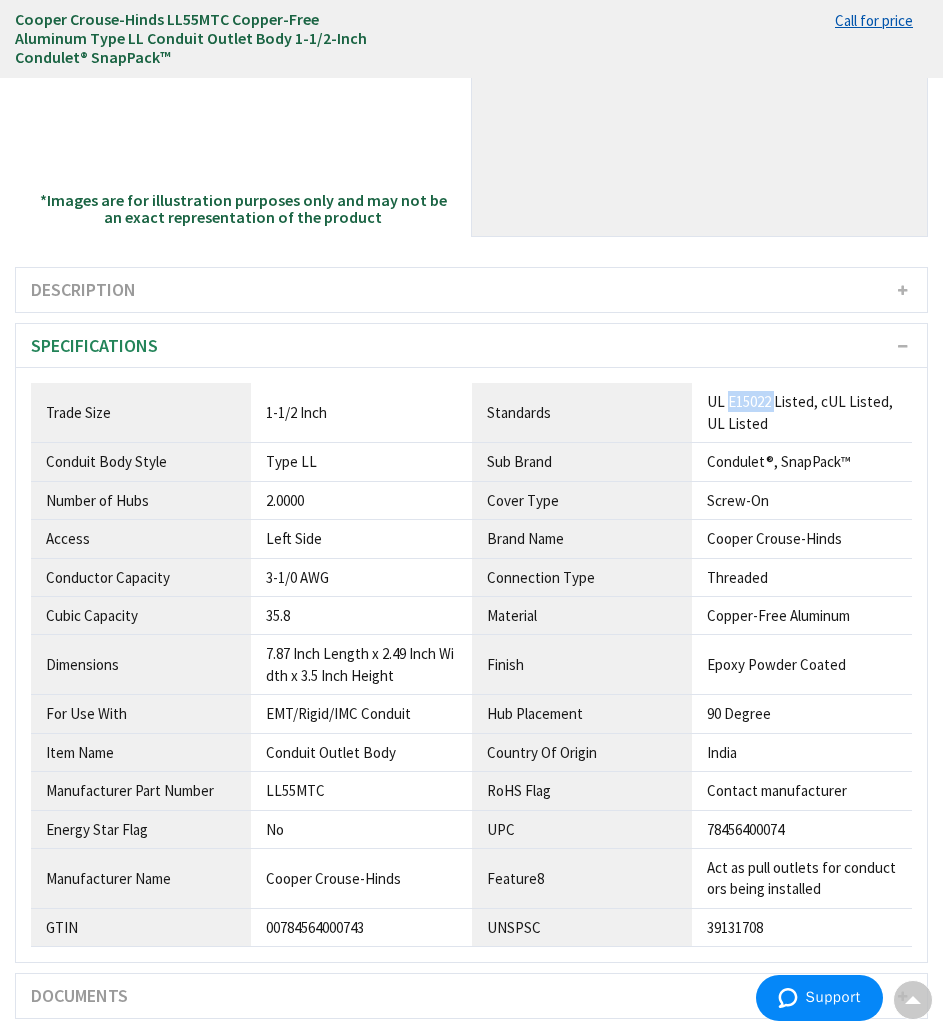 click on "UL E15022 Listed, cUL Listed, UL Listed" at bounding box center [361, 412] 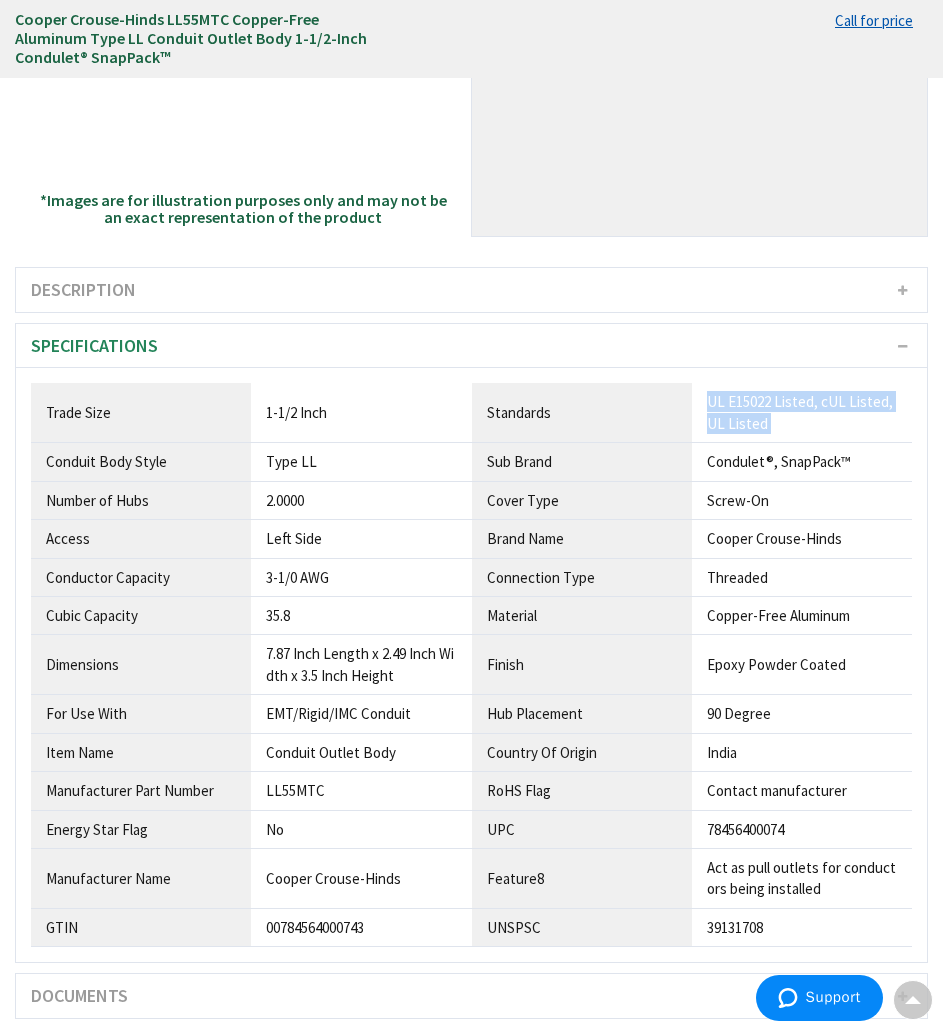 click on "UL E15022 Listed, cUL Listed, UL Listed" at bounding box center [361, 412] 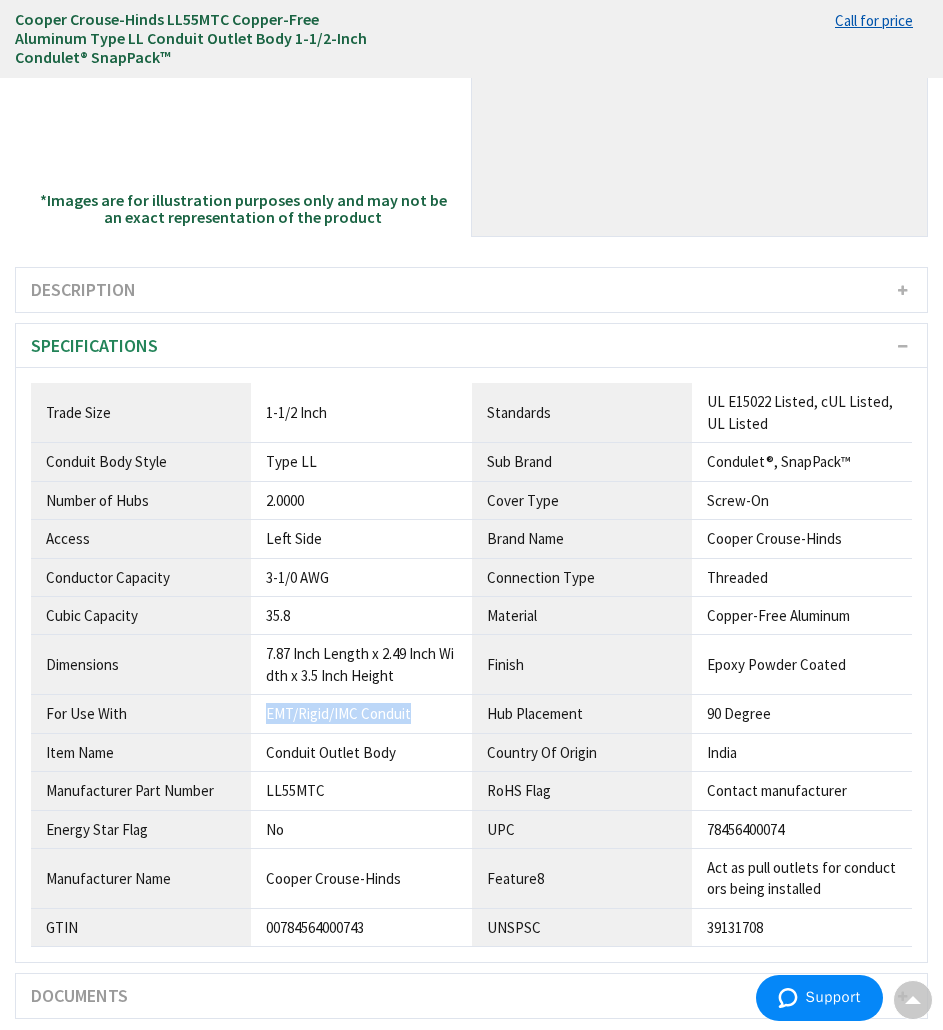 drag, startPoint x: 262, startPoint y: 711, endPoint x: 436, endPoint y: 712, distance: 174.00287 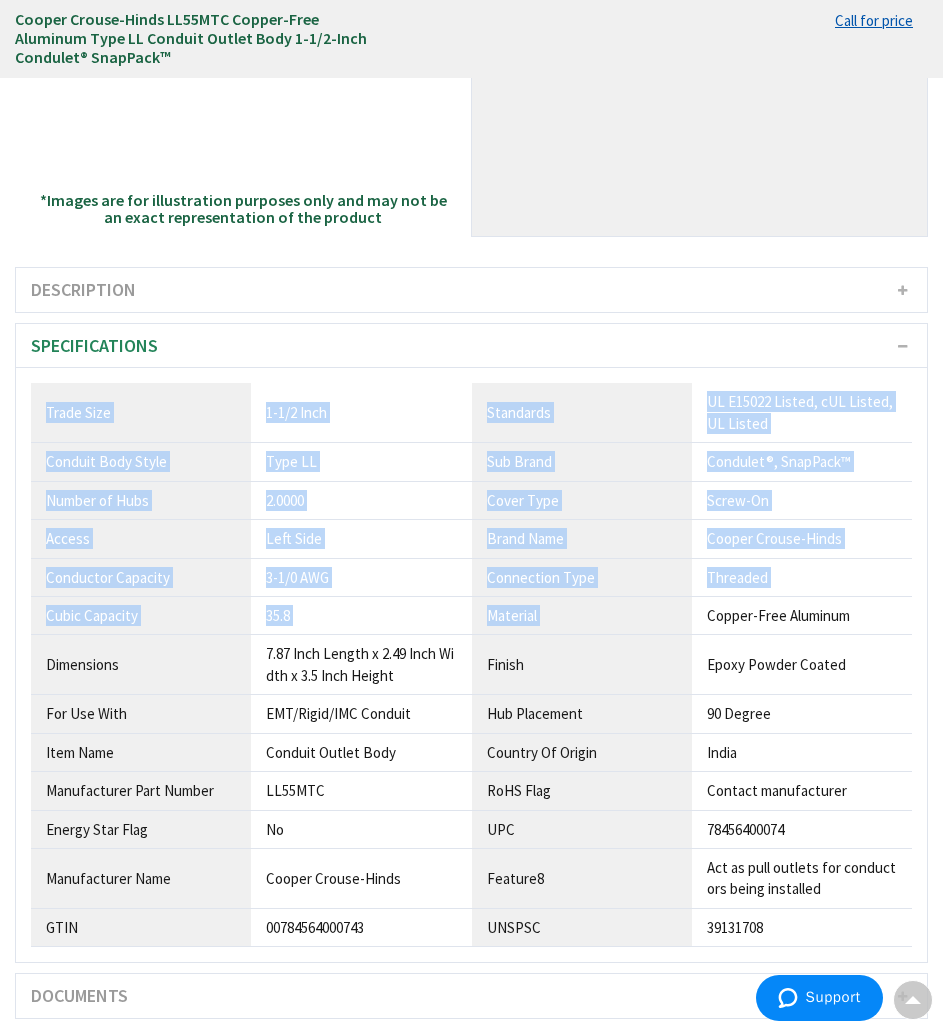 drag, startPoint x: 703, startPoint y: 617, endPoint x: 933, endPoint y: 620, distance: 230.01956 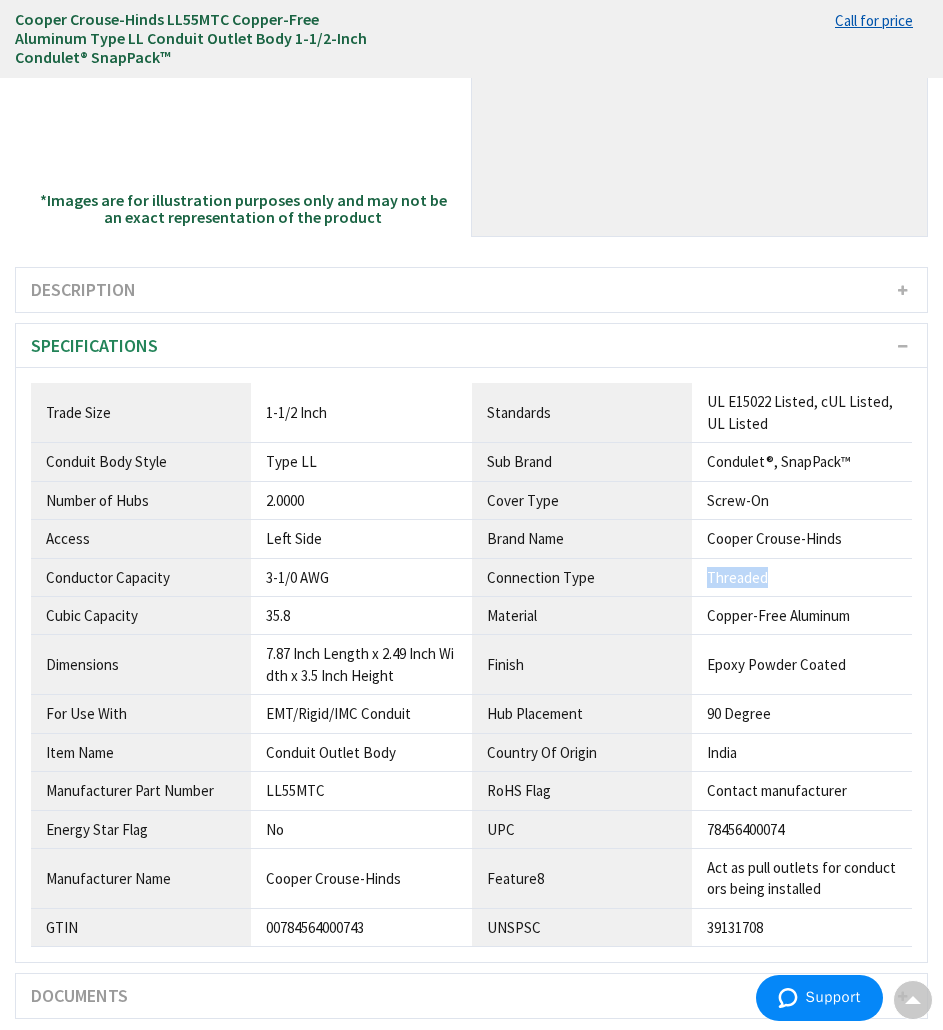 drag, startPoint x: 708, startPoint y: 574, endPoint x: 788, endPoint y: 574, distance: 80 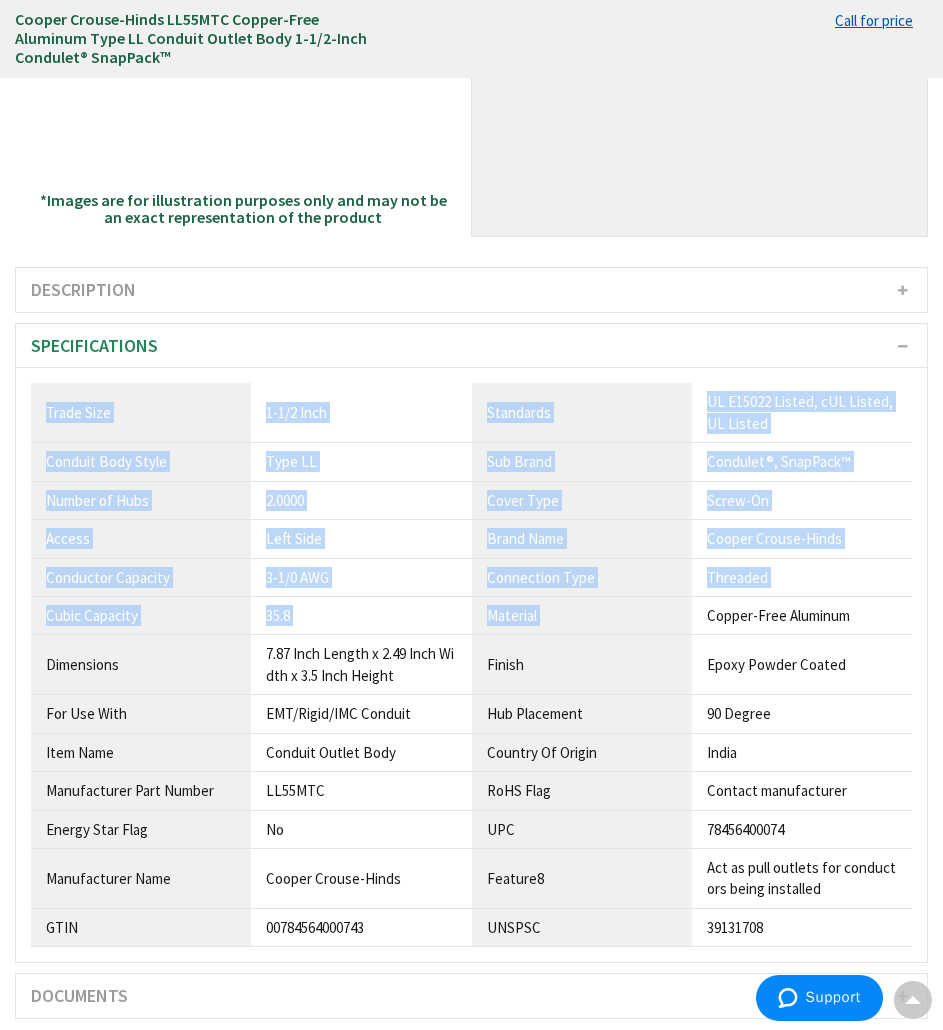 drag, startPoint x: 696, startPoint y: 614, endPoint x: 915, endPoint y: 625, distance: 219.27608 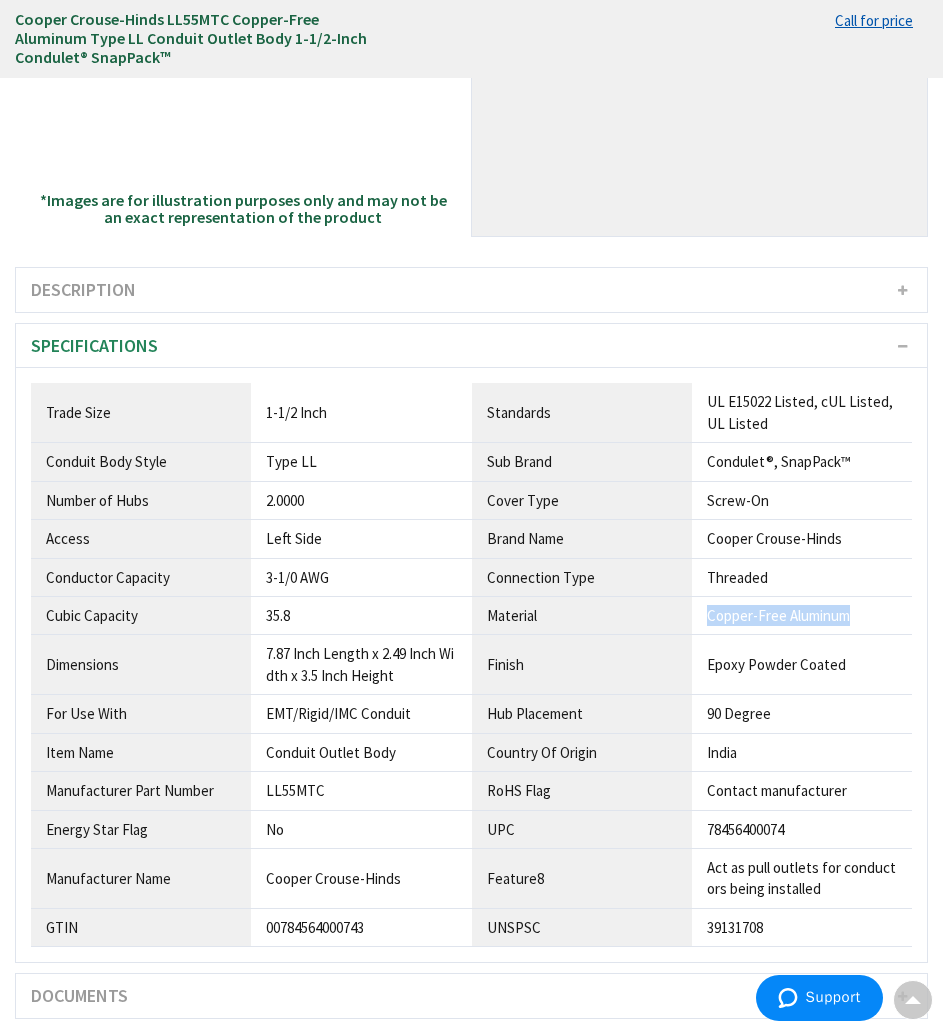 drag, startPoint x: 697, startPoint y: 609, endPoint x: 875, endPoint y: 623, distance: 178.54971 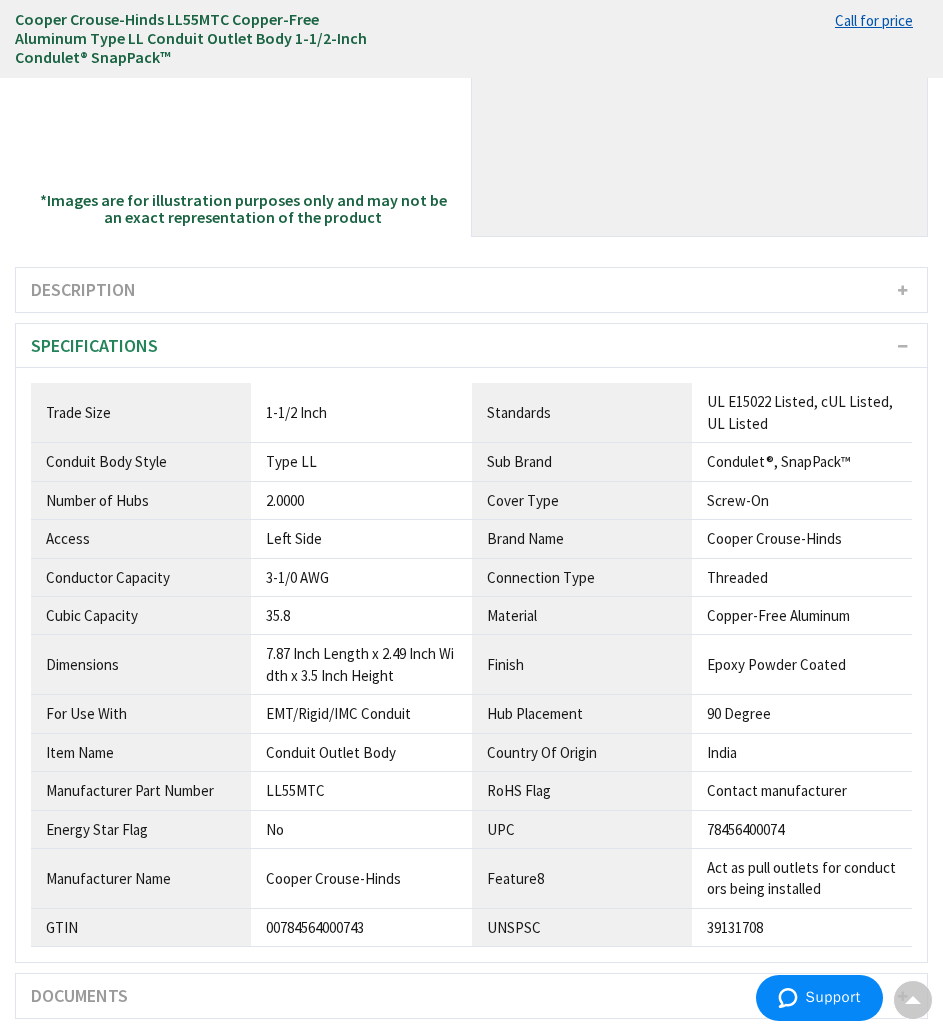 click on "Cooper Crouse-Hinds LL55MTC Copper-Free Aluminum Type LL Conduit Outlet Body 1-1/2-Inch Condulet® SnapPack™
Call for availability
View Stock in Nearby Branches
Qty (ea)
1
Add to Cart" at bounding box center [471, 39] 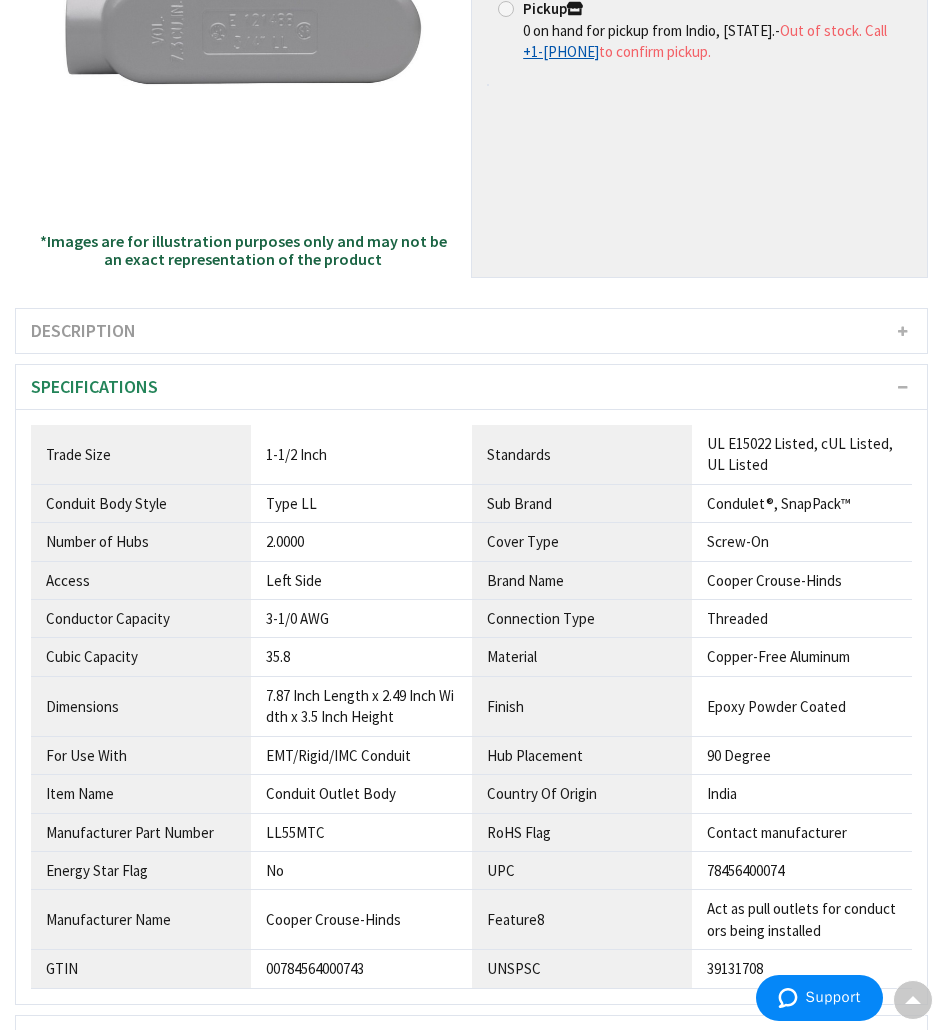 scroll, scrollTop: 0, scrollLeft: 0, axis: both 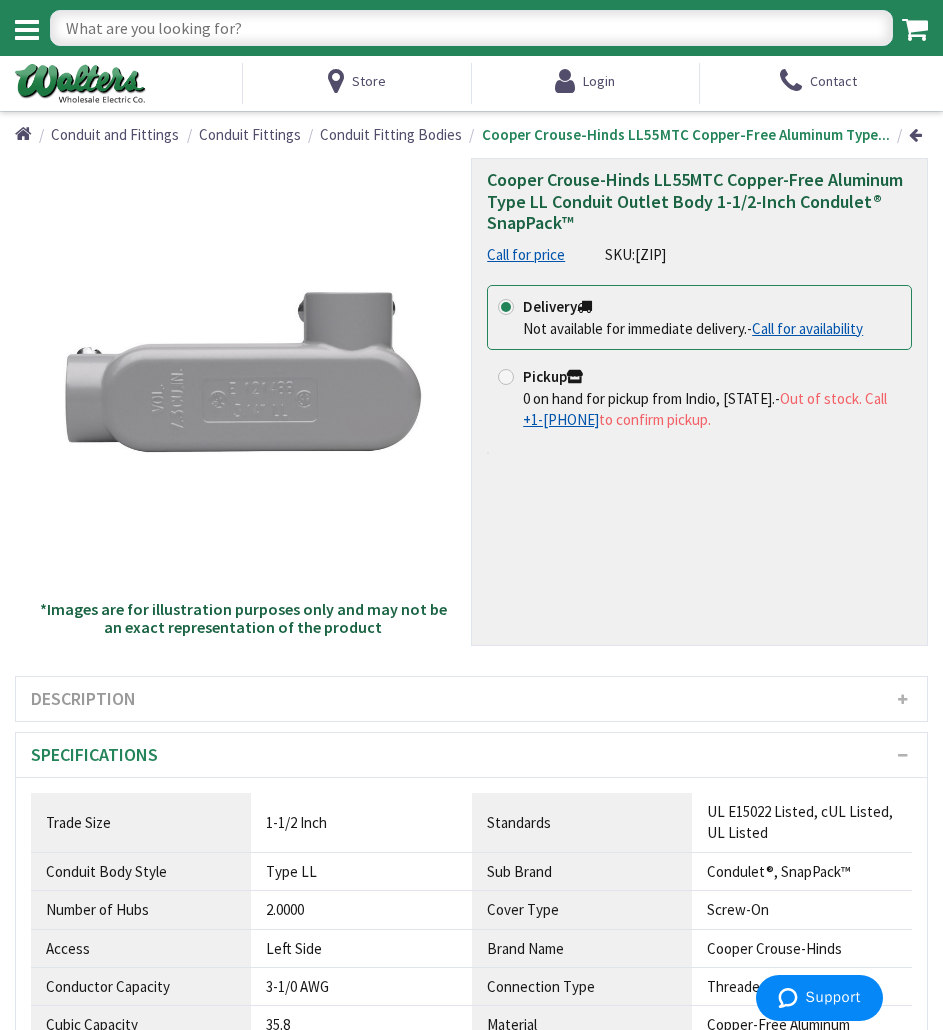 click at bounding box center (471, 28) 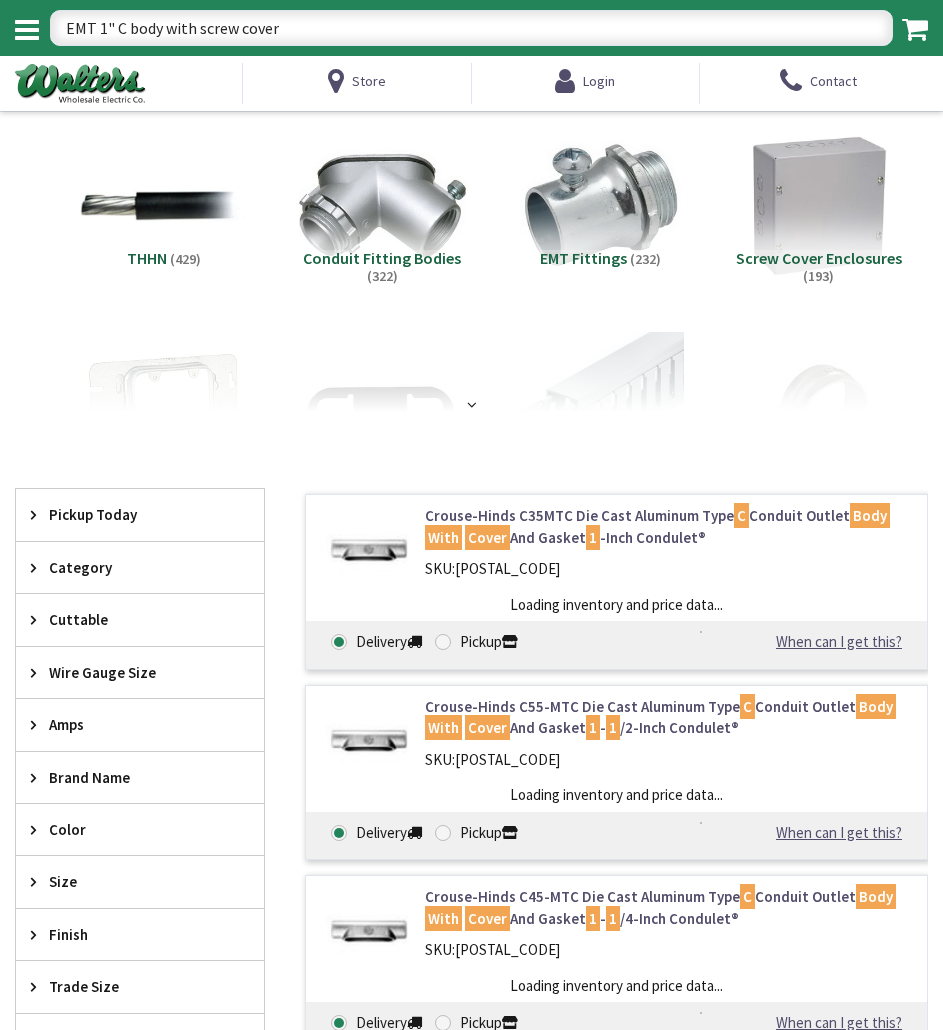 scroll, scrollTop: 0, scrollLeft: 0, axis: both 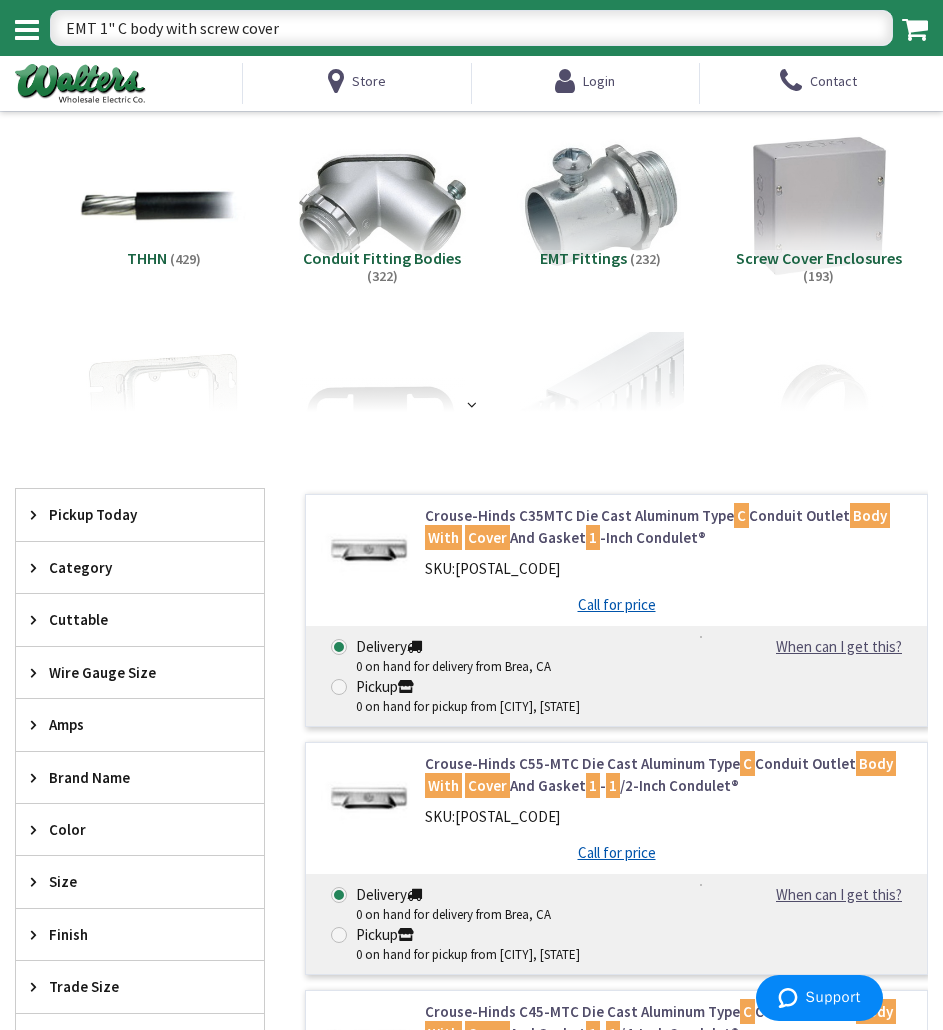 click on "EMT 1" C body with screw cover" at bounding box center (471, 28) 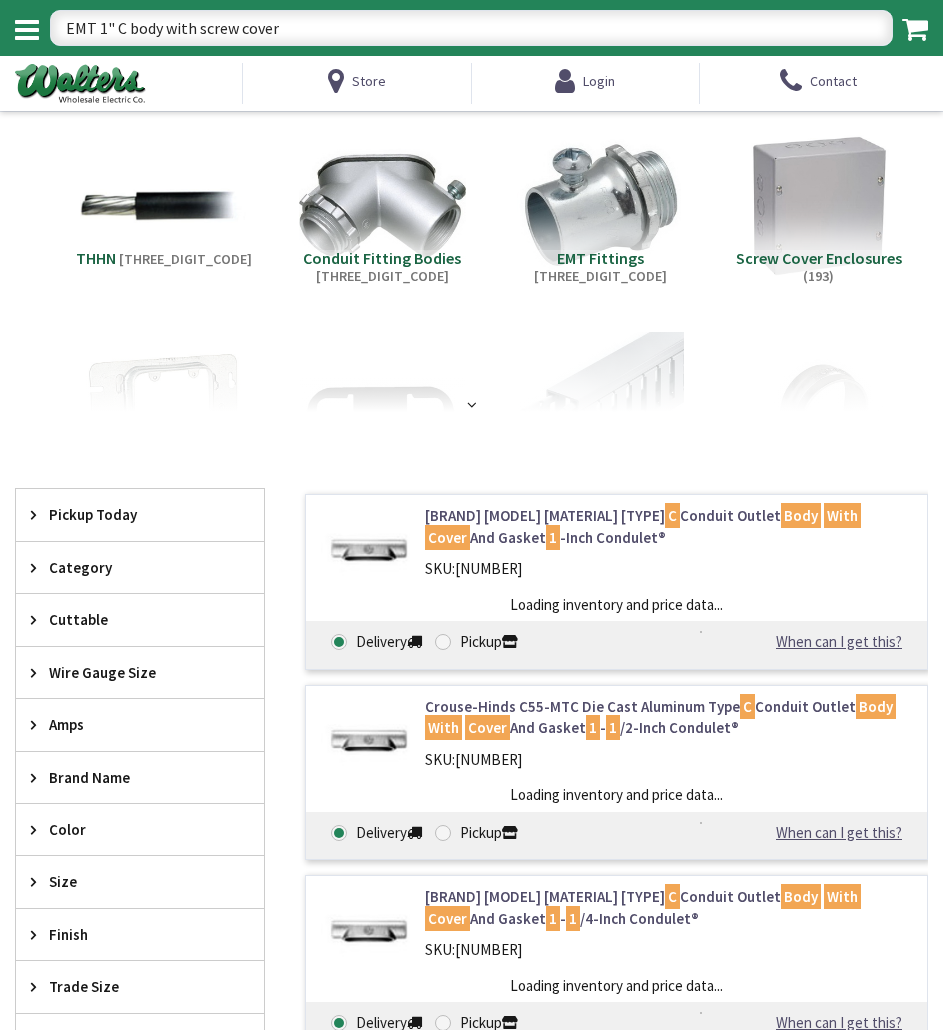 scroll, scrollTop: 0, scrollLeft: 0, axis: both 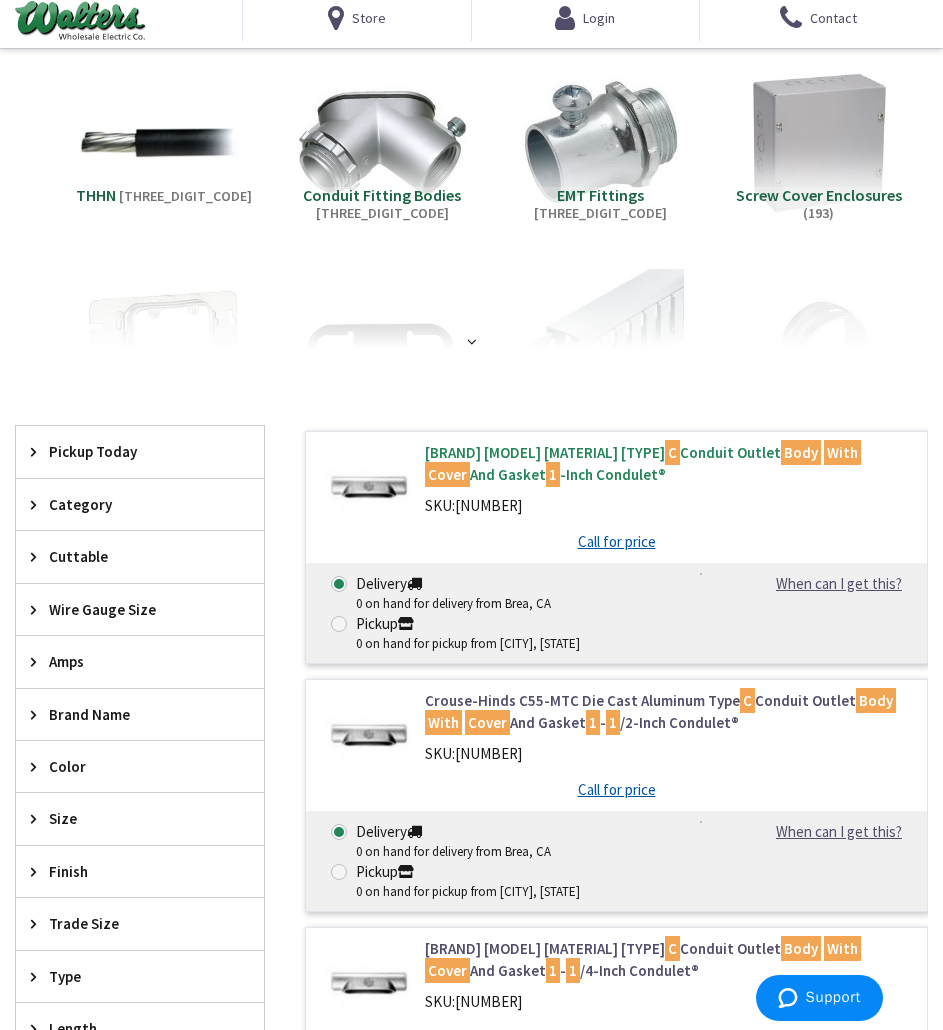 click on "Crouse-Hinds C35MTC Die Cast Aluminum Type  C  Conduit Outlet  Body   With   Cover  And Gasket  1 -Inch Condulet®" at bounding box center [669, 463] 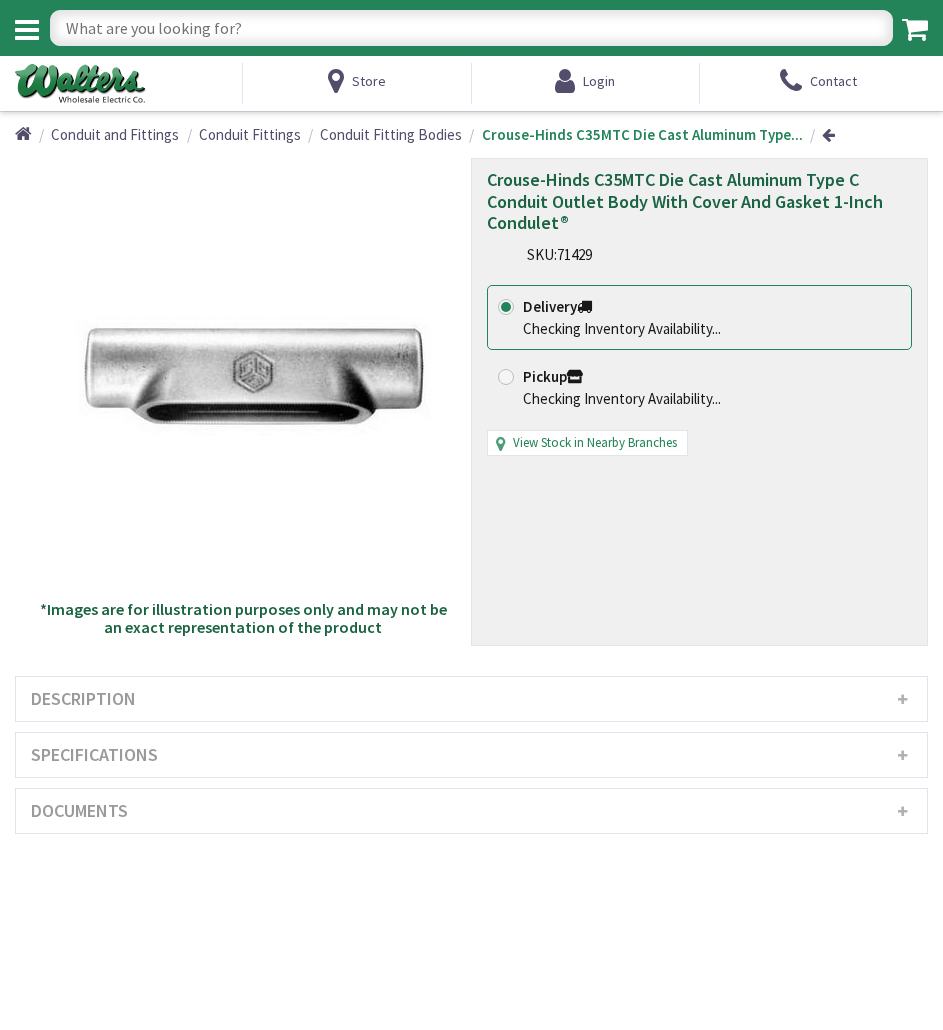 scroll, scrollTop: 0, scrollLeft: 0, axis: both 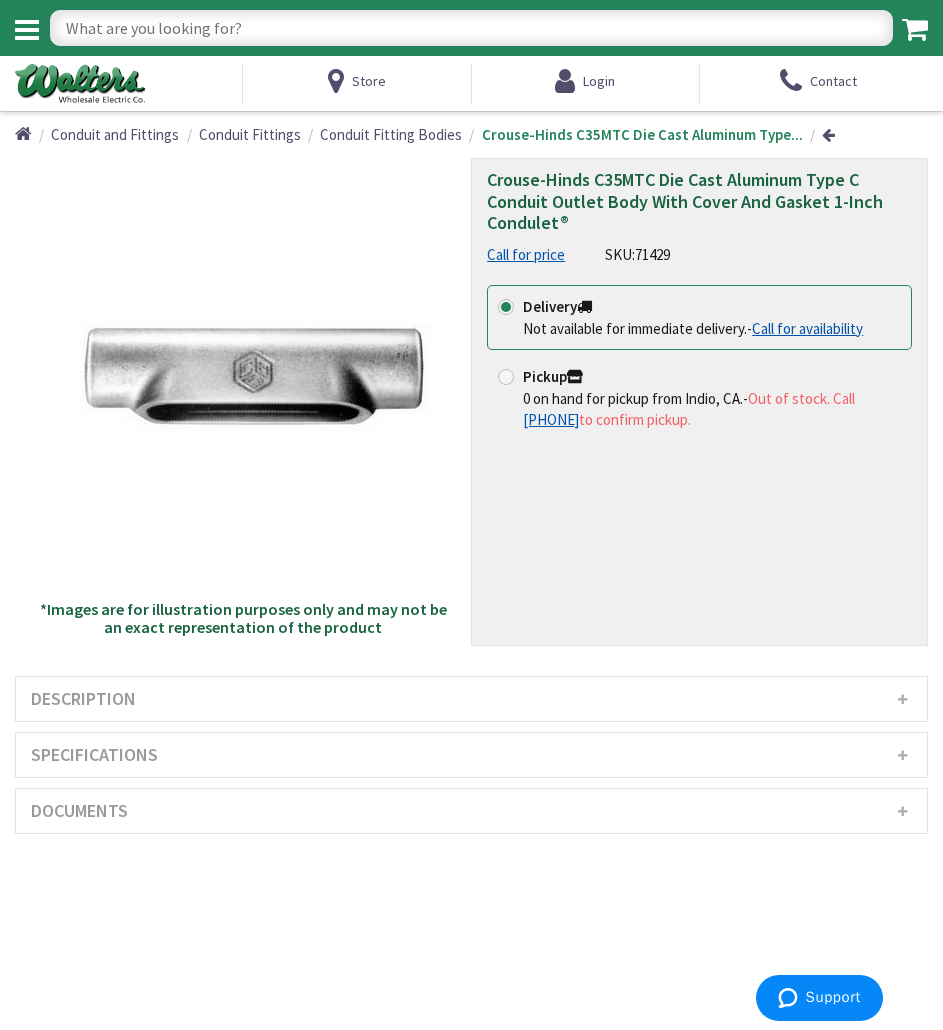 click on "Specifications" at bounding box center (471, 755) 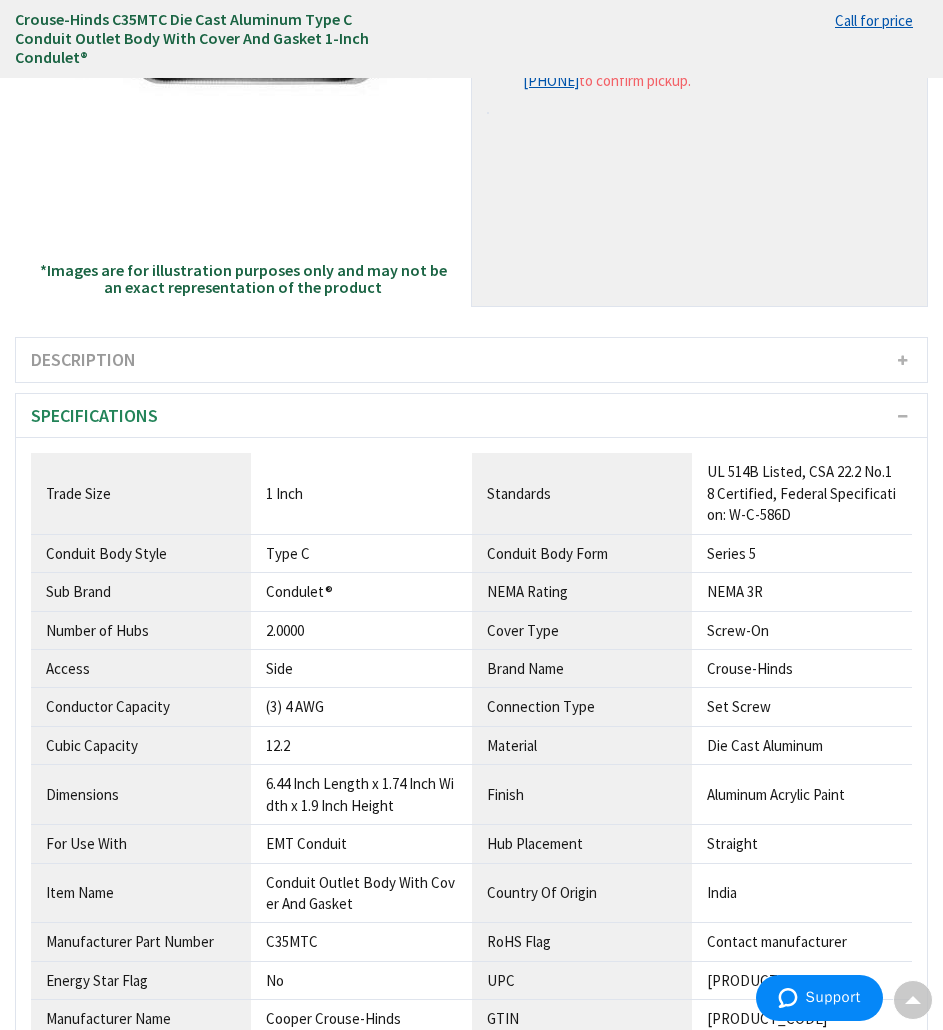 scroll, scrollTop: 299, scrollLeft: 0, axis: vertical 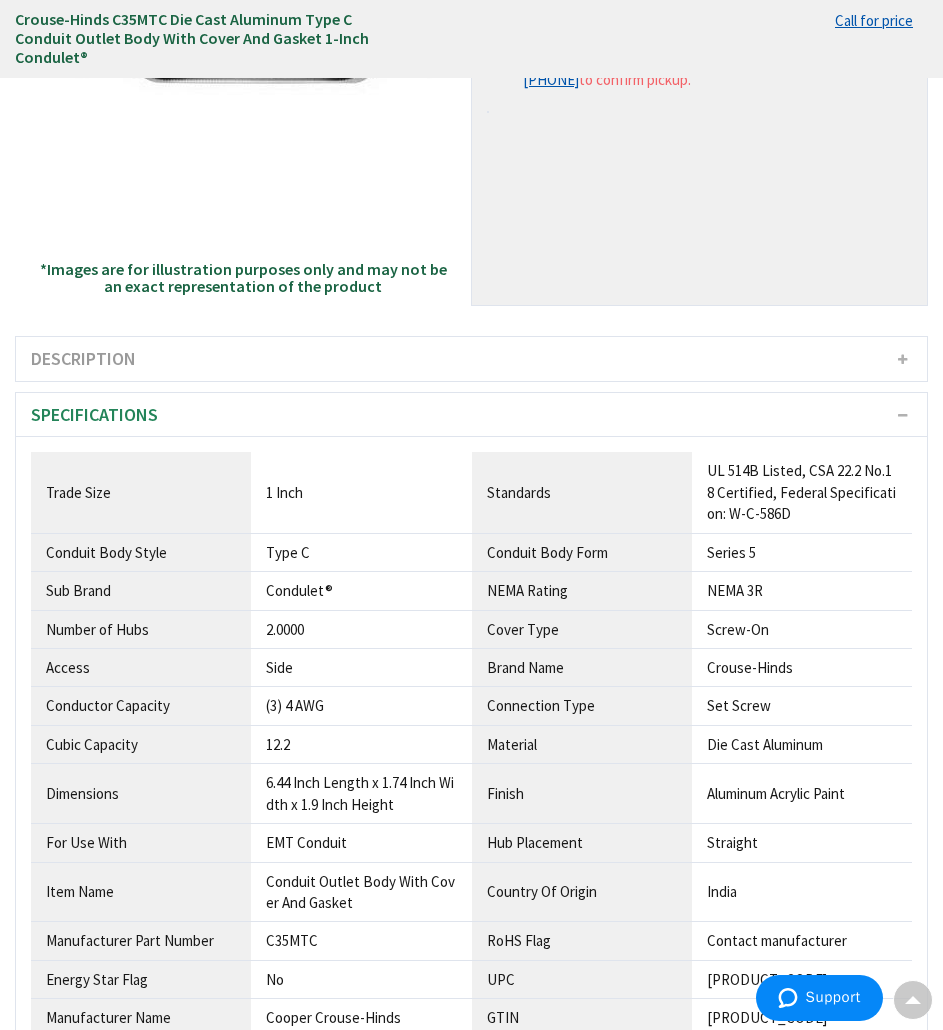 click on "UL 514B Listed, CSA 22.2 No.18 Certified, Federal Specification: W-C-586D" at bounding box center (361, 492) 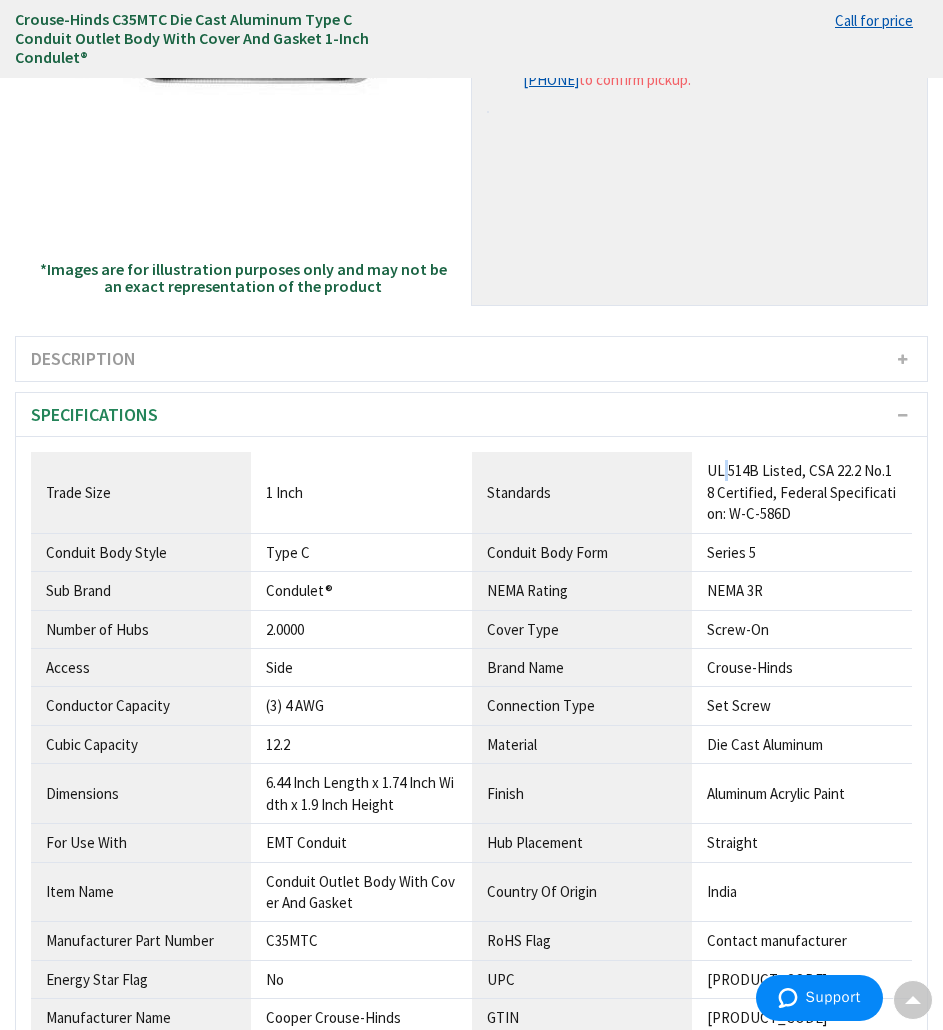 click on "UL 514B Listed, CSA 22.2 No.18 Certified, Federal Specification: W-C-586D" at bounding box center [361, 492] 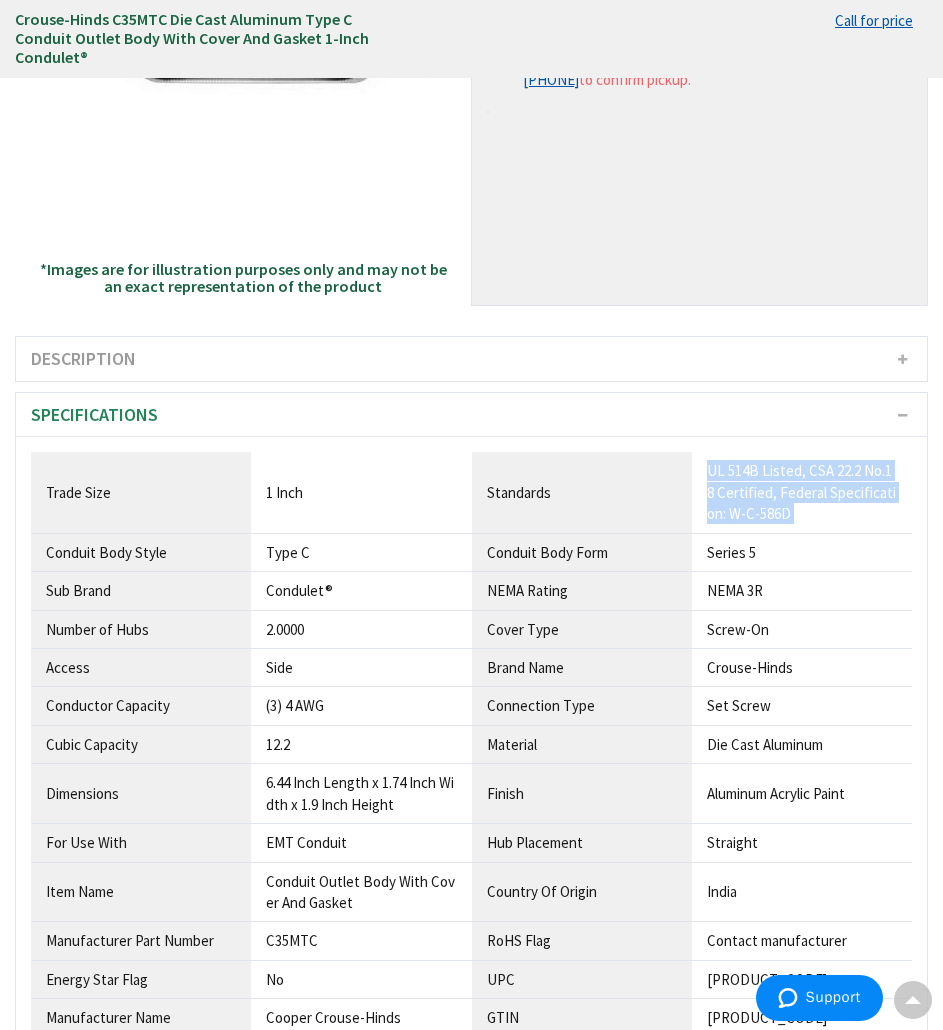 click on "UL 514B Listed, CSA 22.2 No.18 Certified, Federal Specification: W-C-586D" at bounding box center [361, 492] 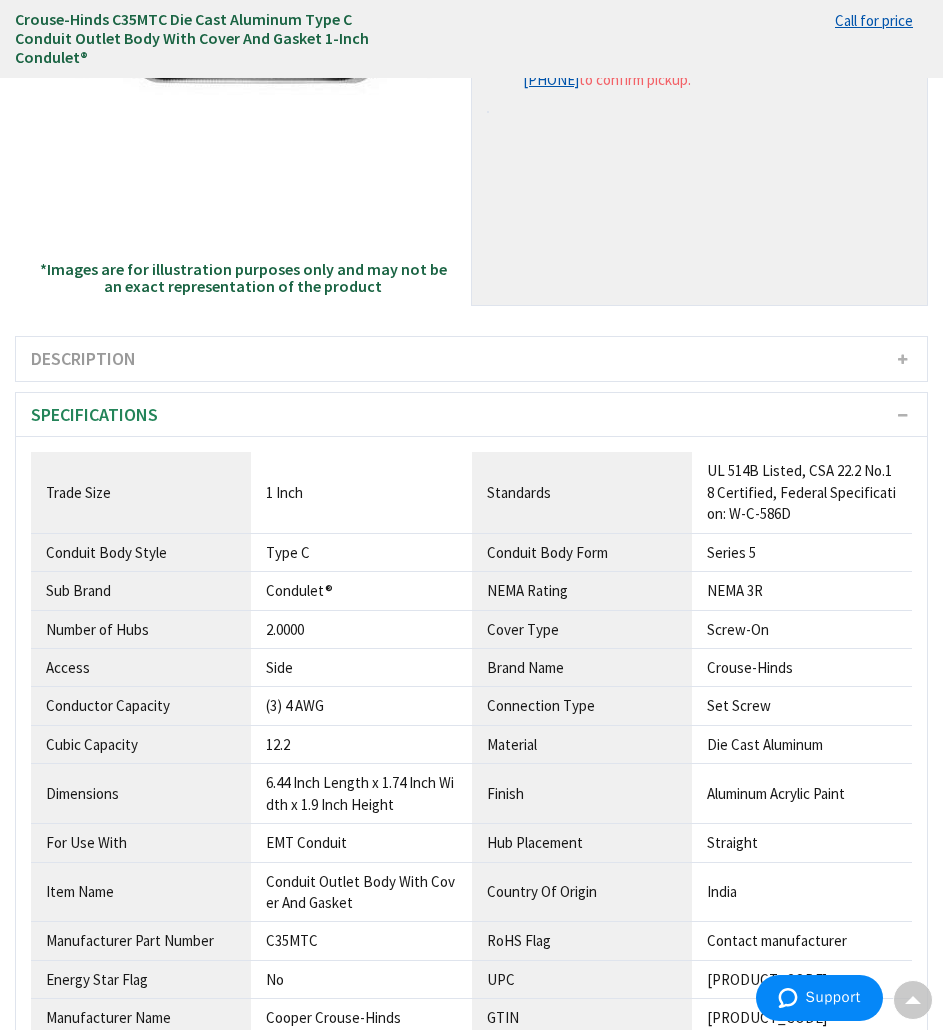 click on "Material" at bounding box center (582, 492) 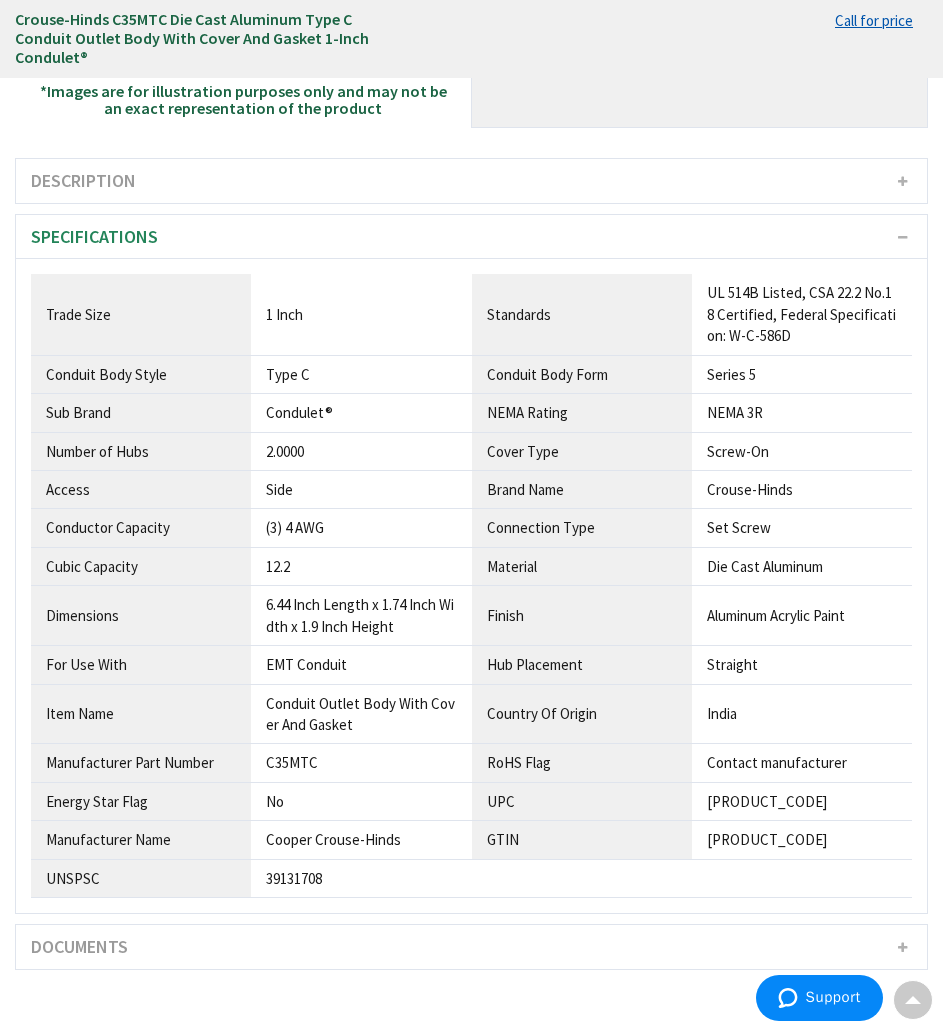 scroll, scrollTop: 478, scrollLeft: 0, axis: vertical 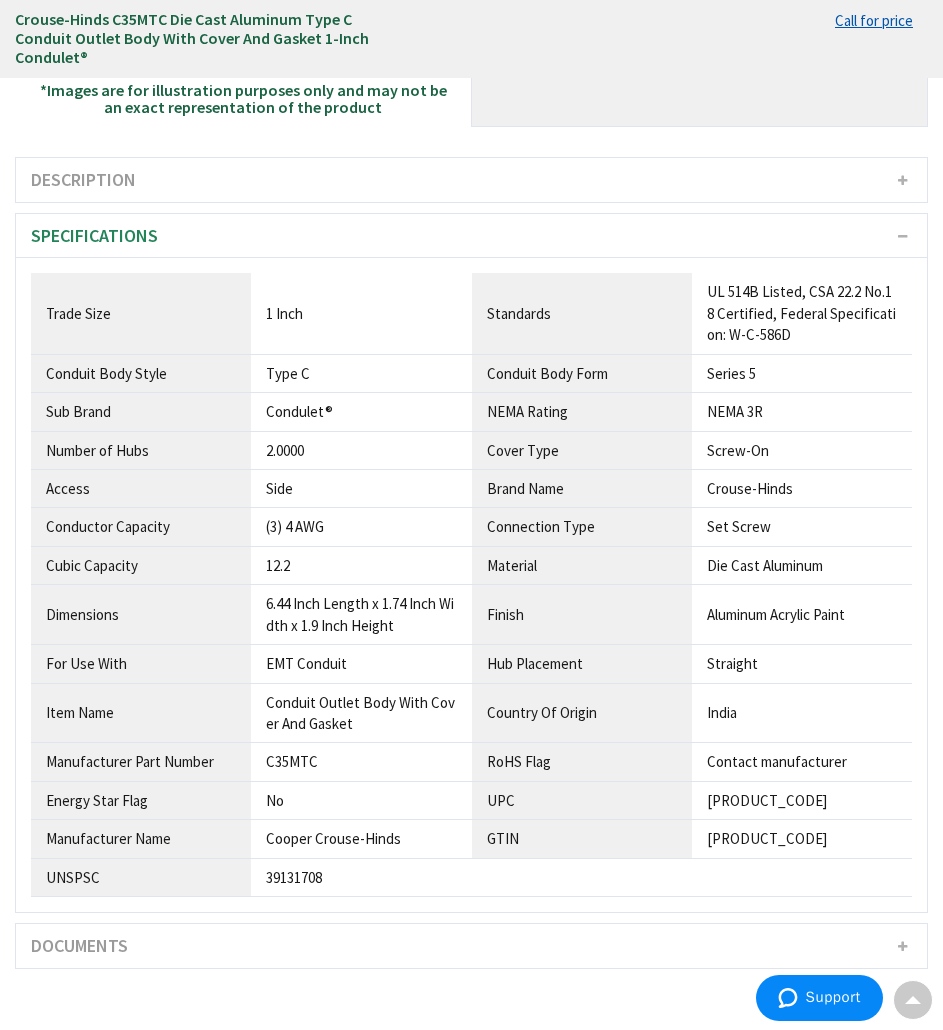 click on "C35MTC" at bounding box center (361, 313) 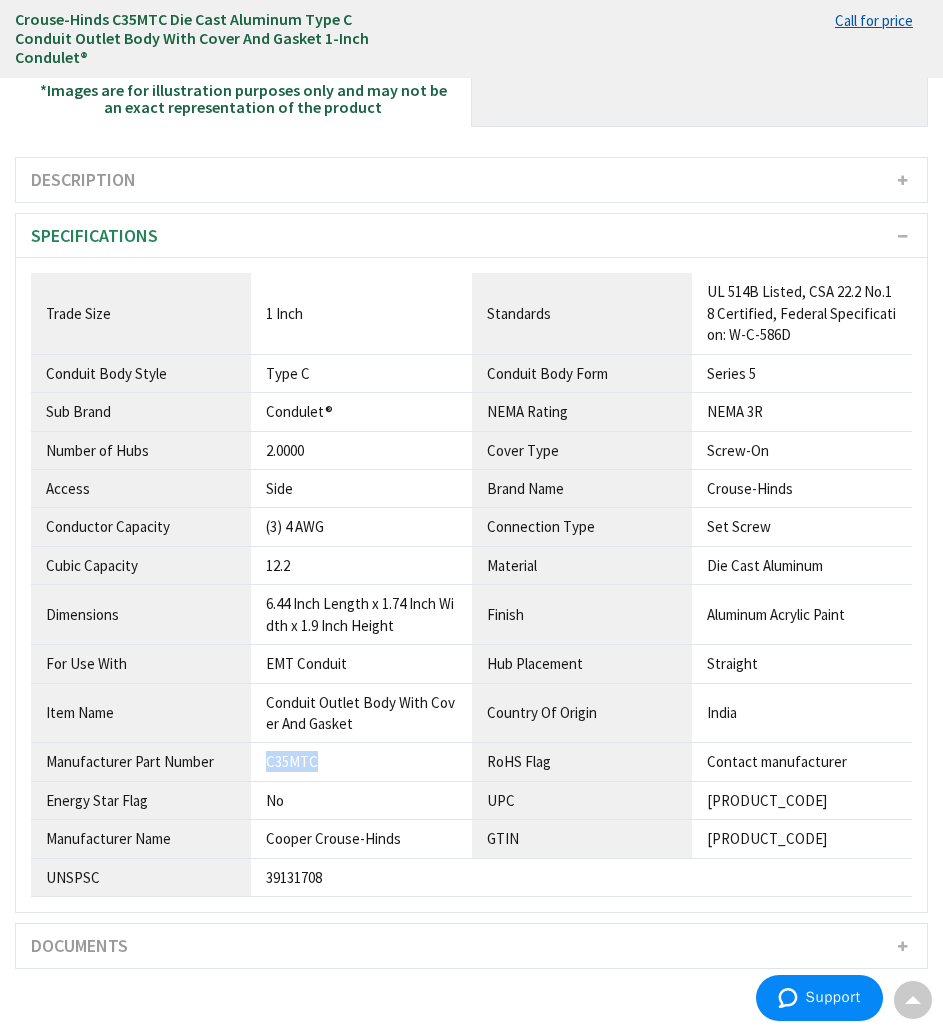 click on "C35MTC" at bounding box center [361, 313] 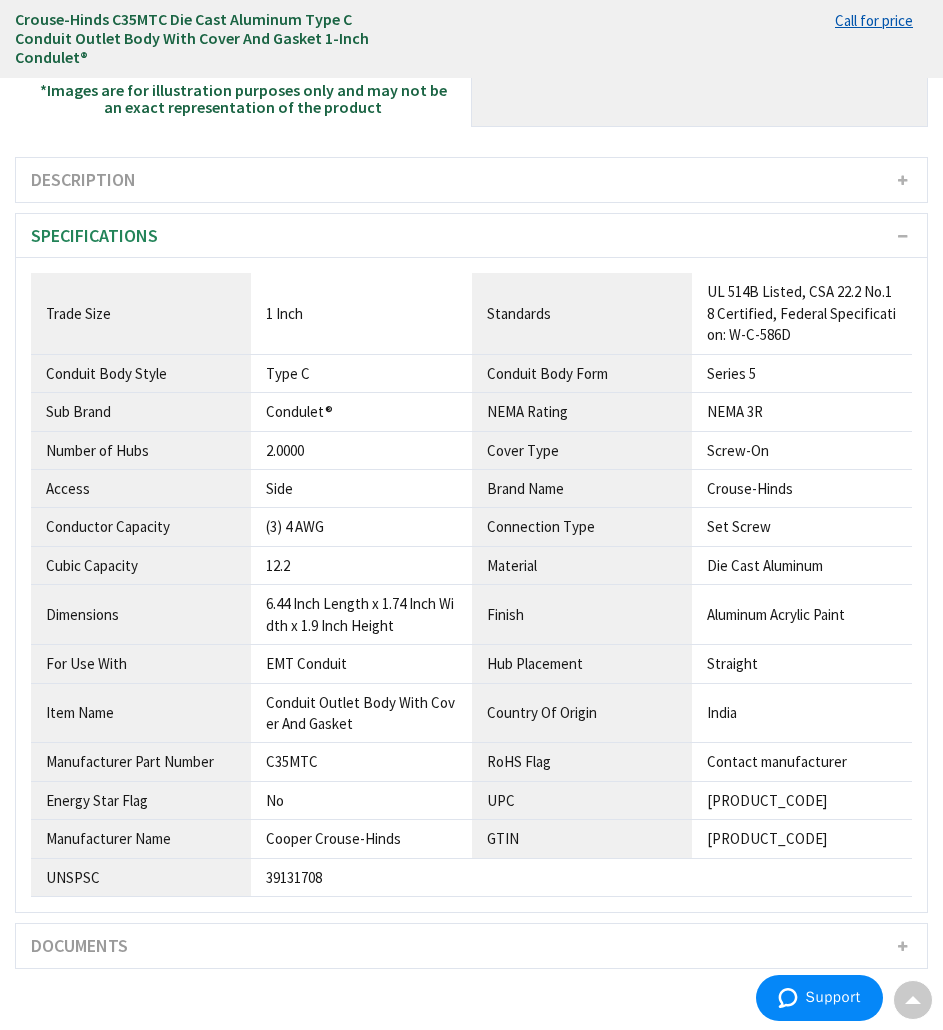 click on "Conduit Outlet Body With Cover And Gasket" at bounding box center [361, 313] 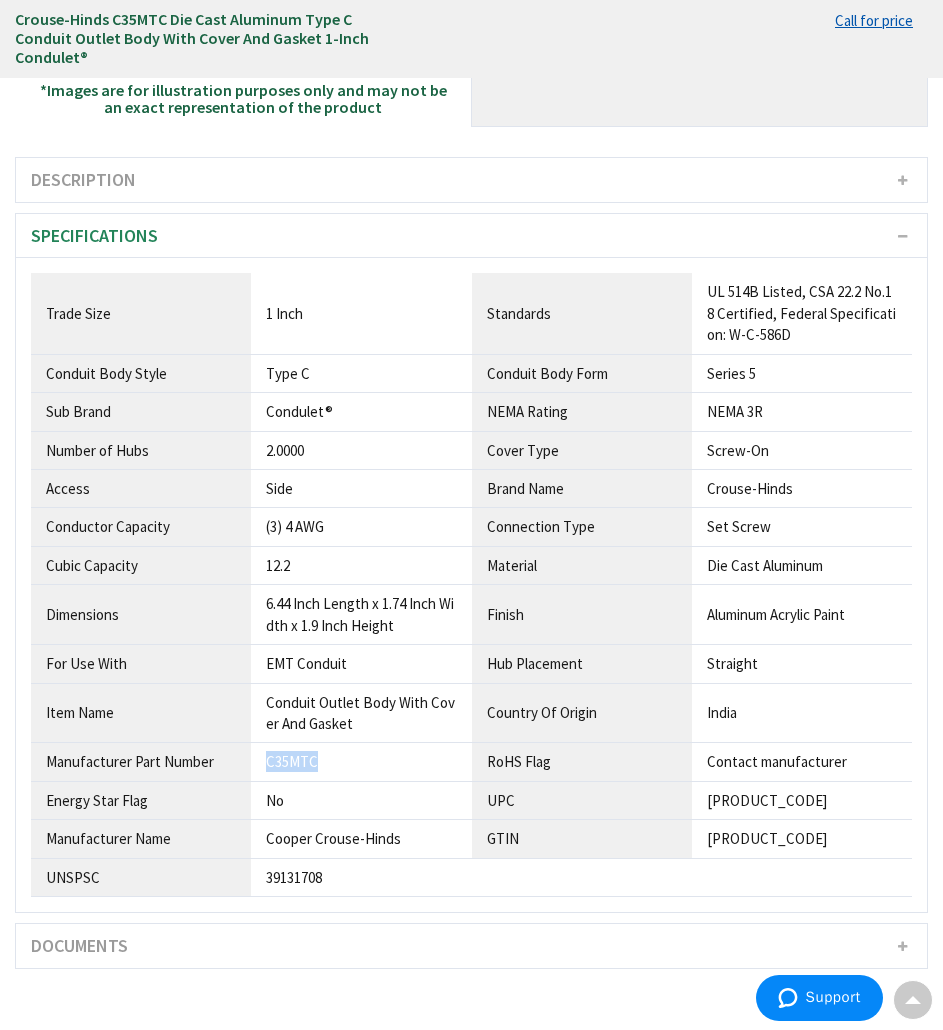 click on "C35MTC" at bounding box center (361, 313) 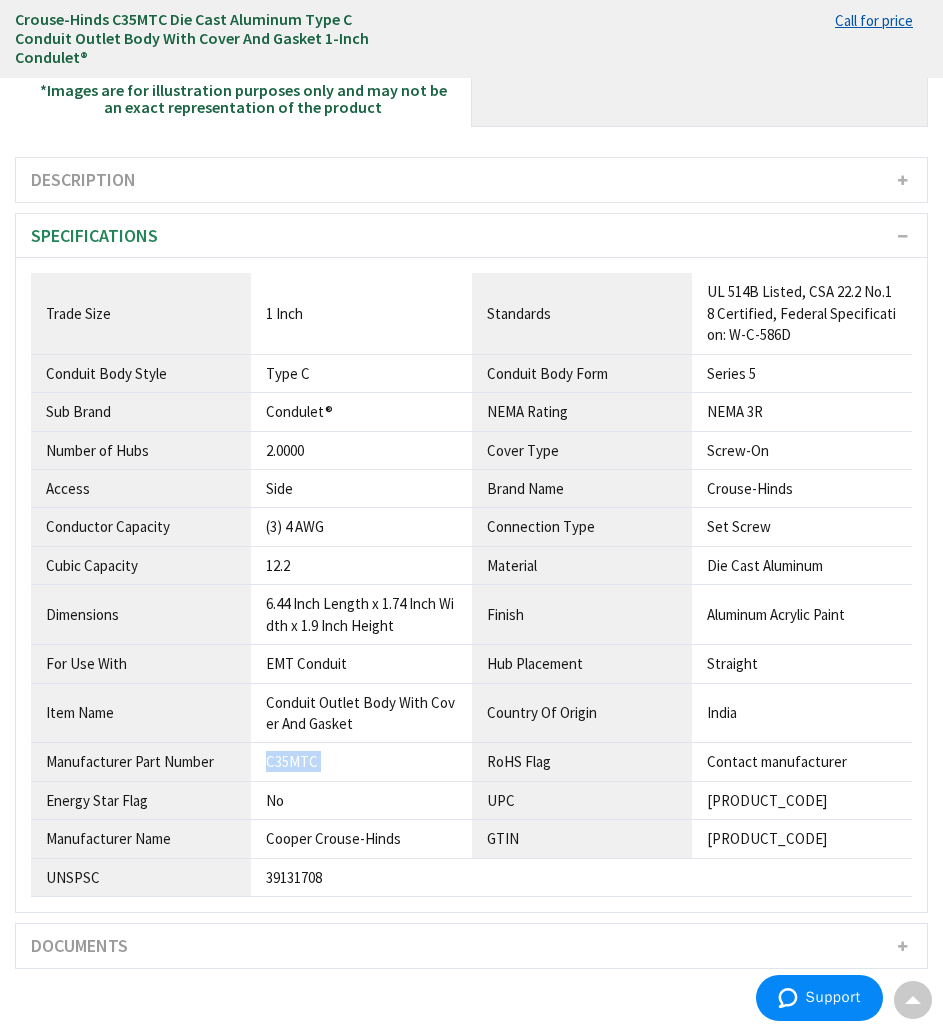 click on "C35MTC" at bounding box center (361, 313) 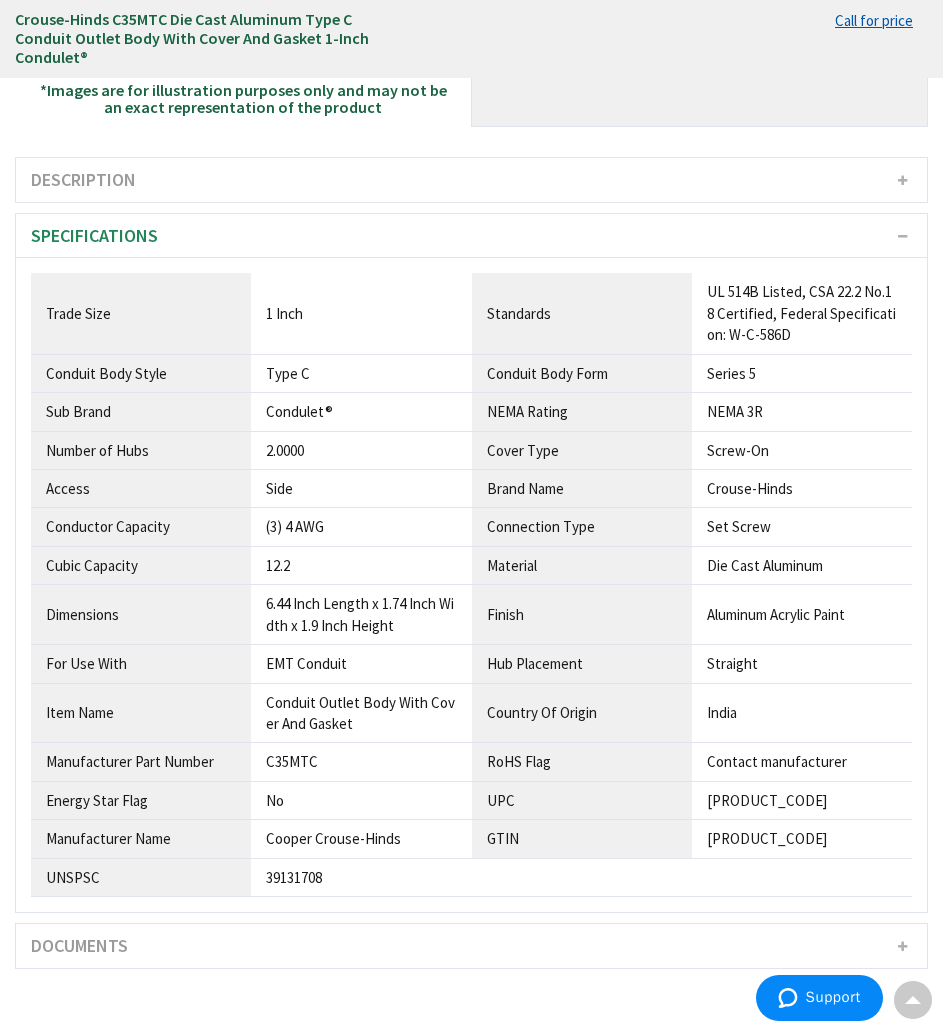 click on "UPC" at bounding box center (582, 313) 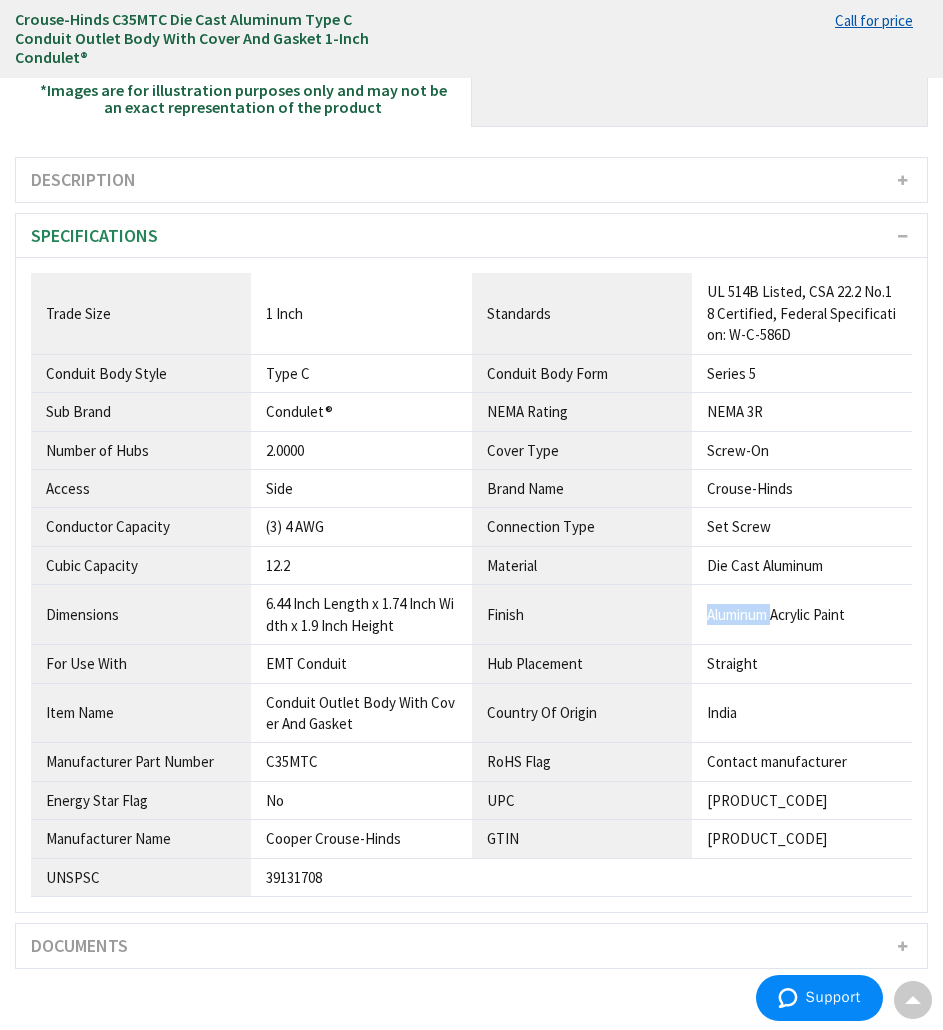 click on "Aluminum Acrylic Paint" at bounding box center [361, 313] 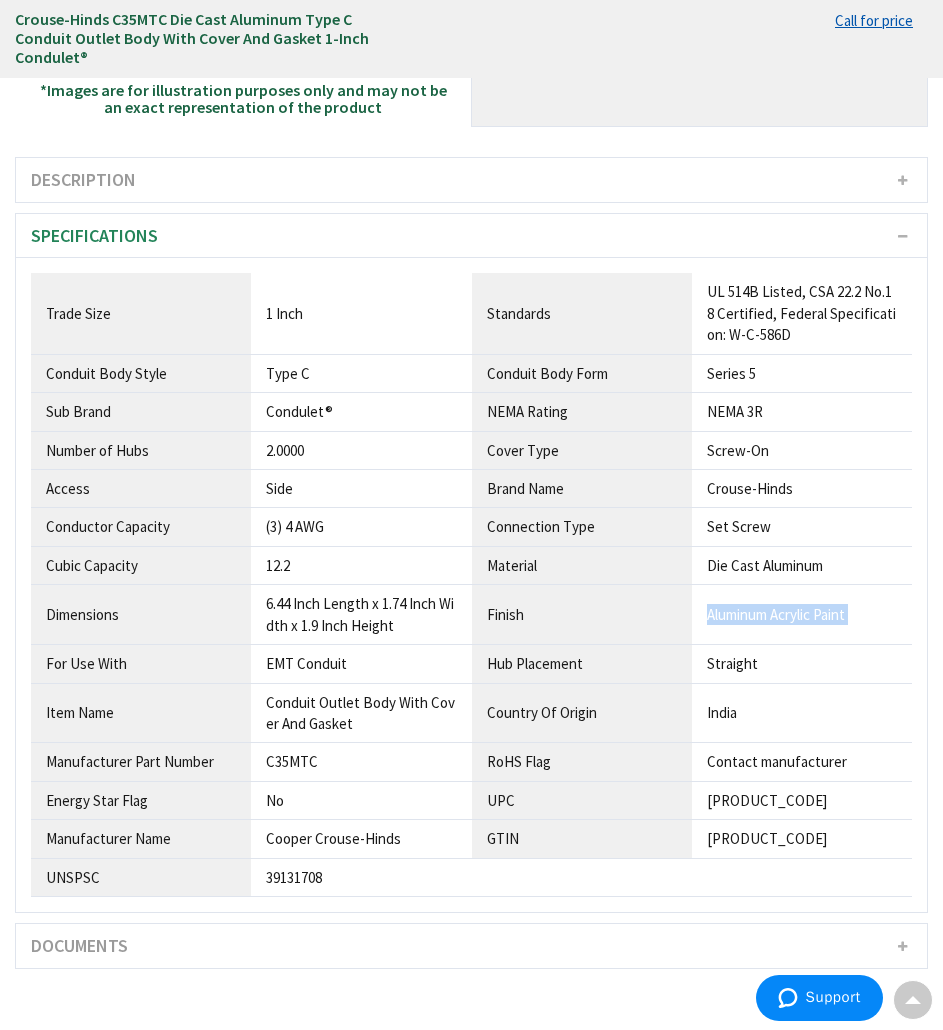 click on "Aluminum Acrylic Paint" at bounding box center [361, 313] 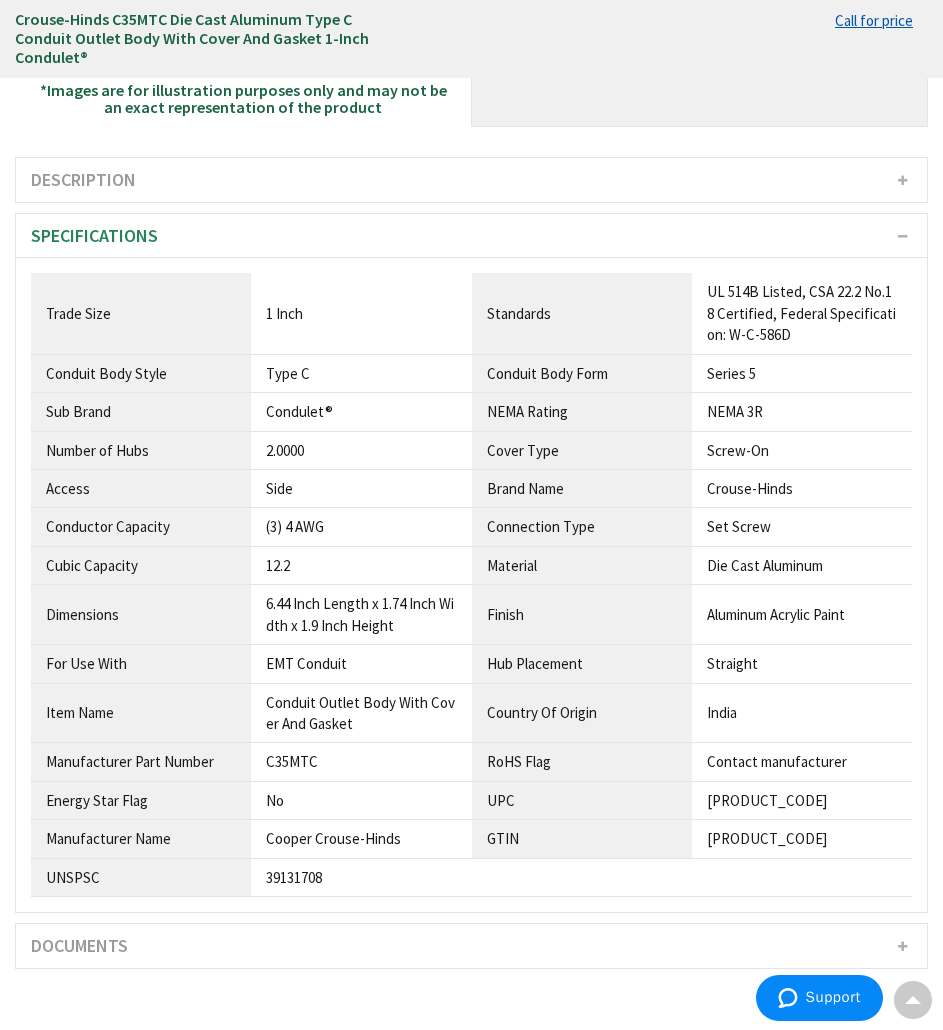 click on "NEMA 3R" at bounding box center (361, 313) 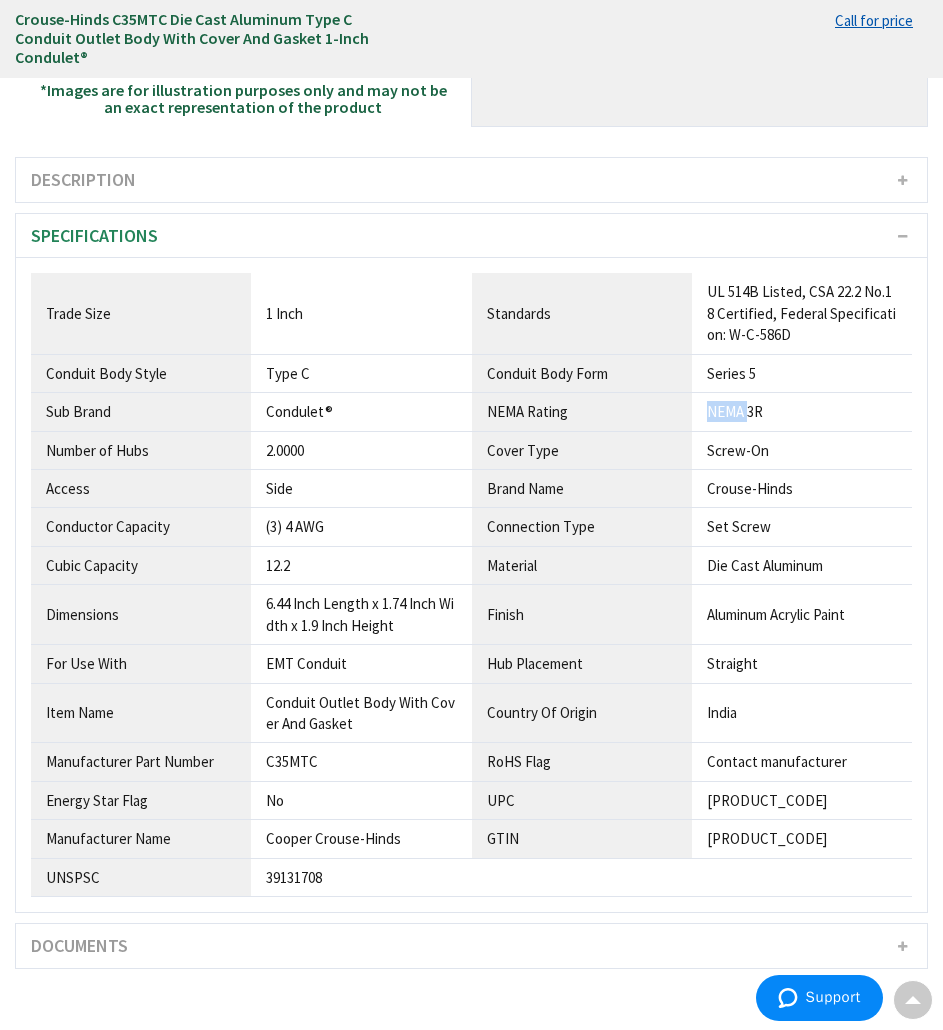click on "NEMA 3R" at bounding box center (361, 313) 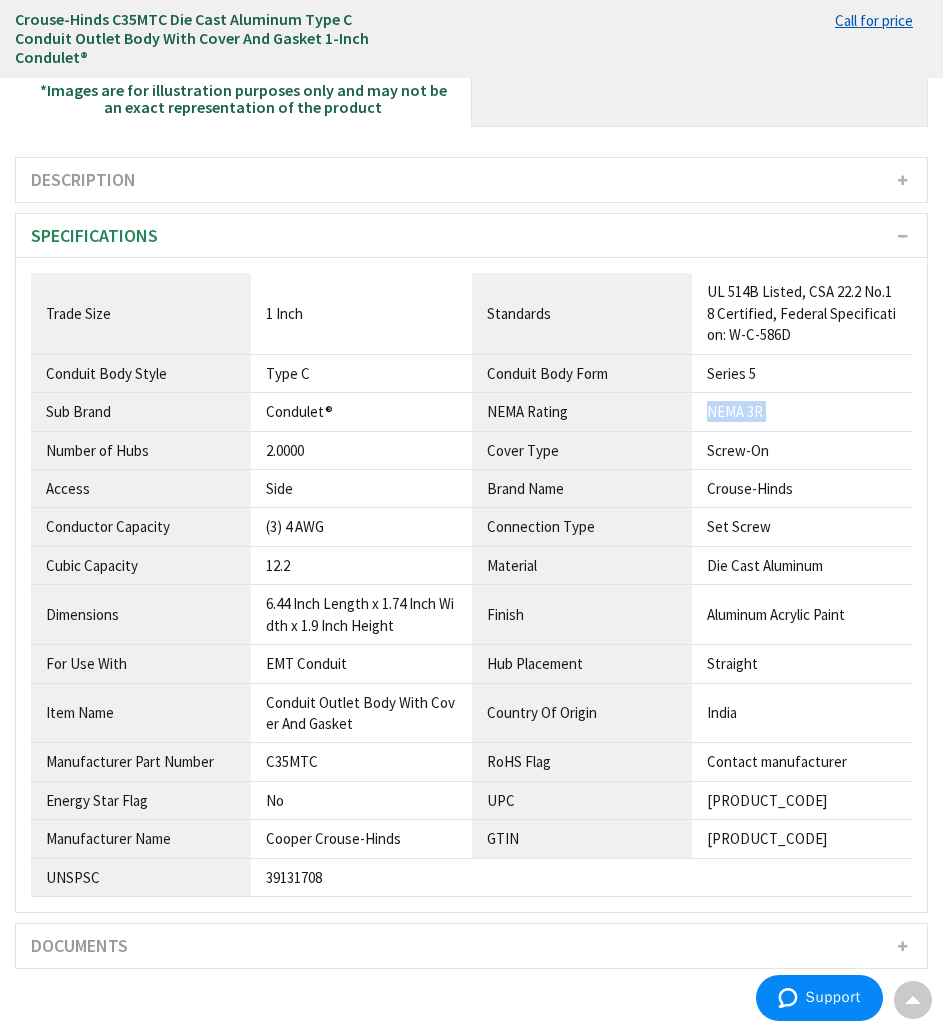 click on "NEMA 3R" at bounding box center [361, 313] 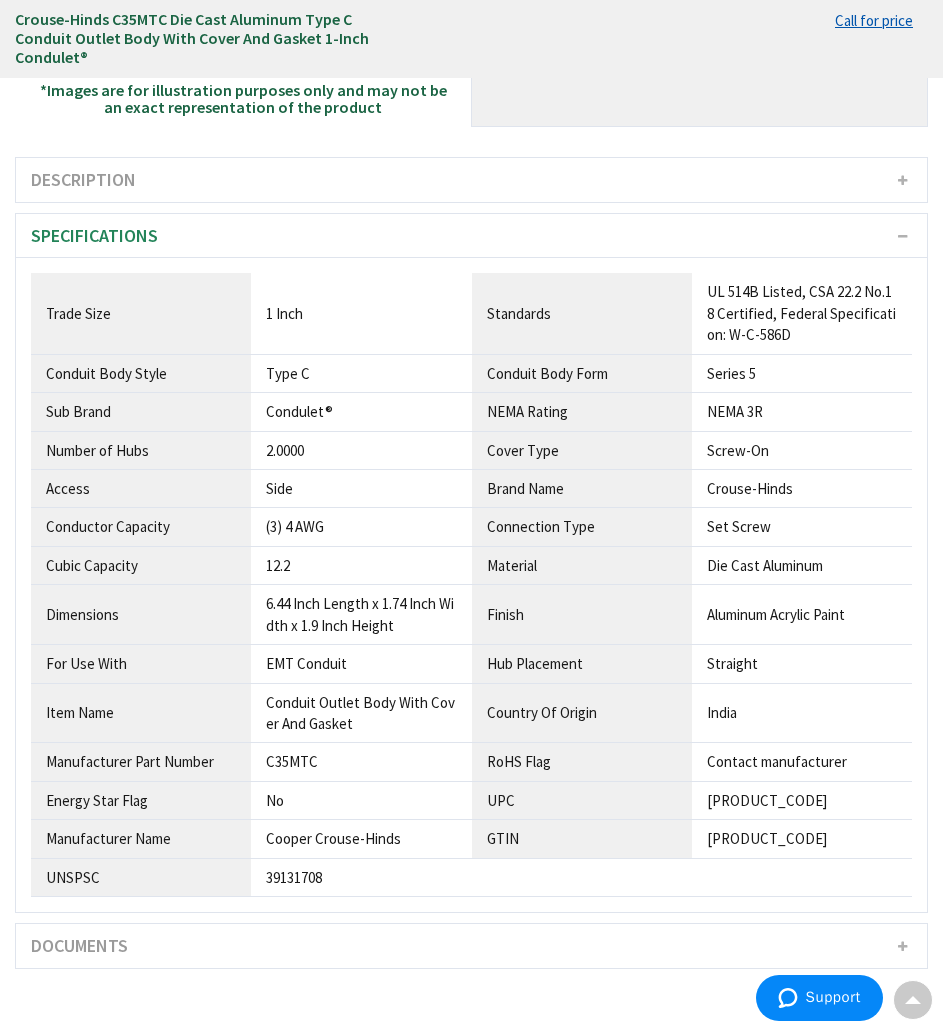 click on "UL 514B Listed, CSA 22.2 No.18 Certified, Federal Specification: W-C-586D" at bounding box center [361, 313] 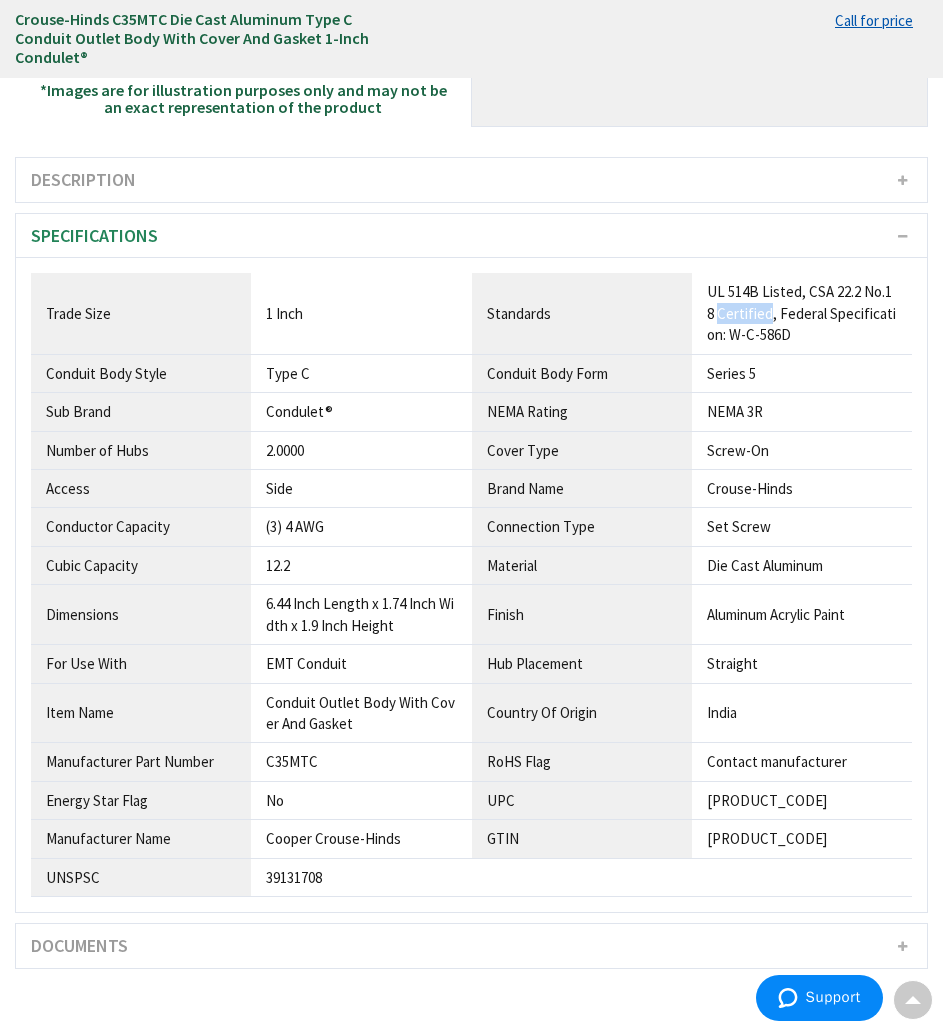 click on "UL 514B Listed, CSA 22.2 No.18 Certified, Federal Specification: W-C-586D" at bounding box center [361, 313] 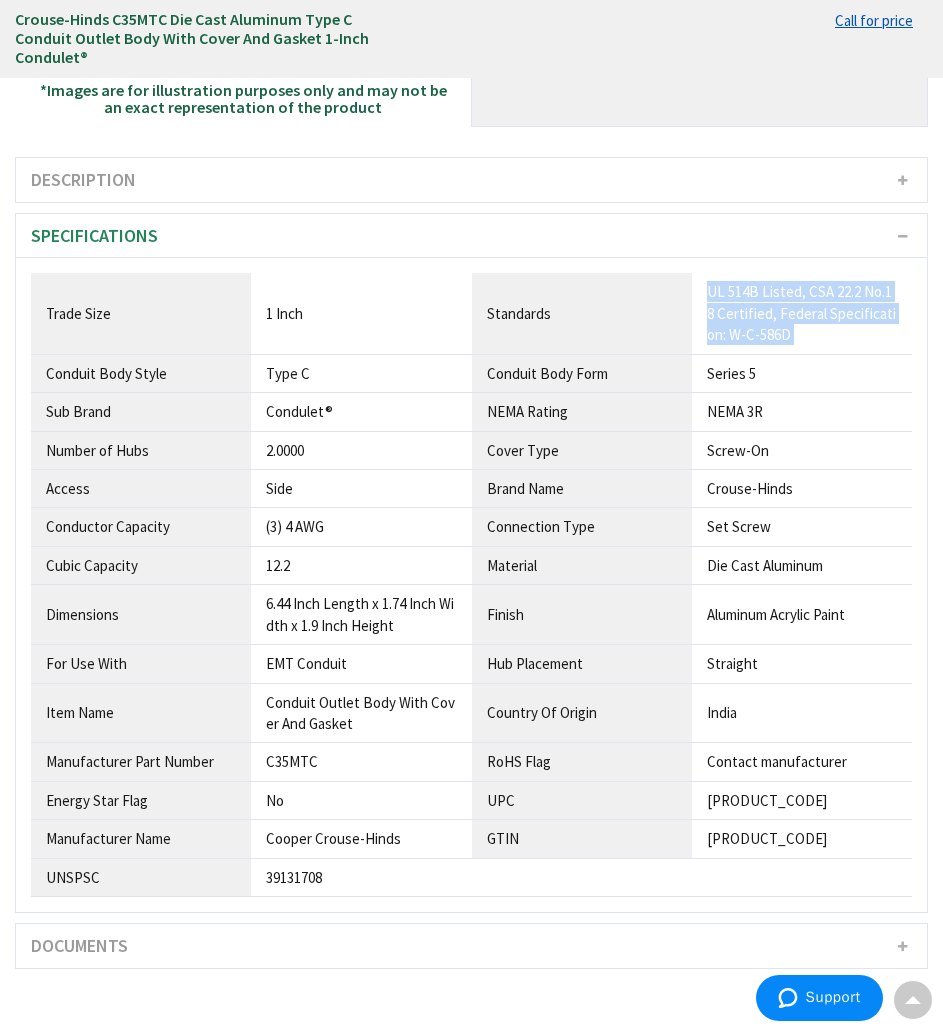click on "UL 514B Listed, CSA 22.2 No.18 Certified, Federal Specification: W-C-586D" at bounding box center (361, 313) 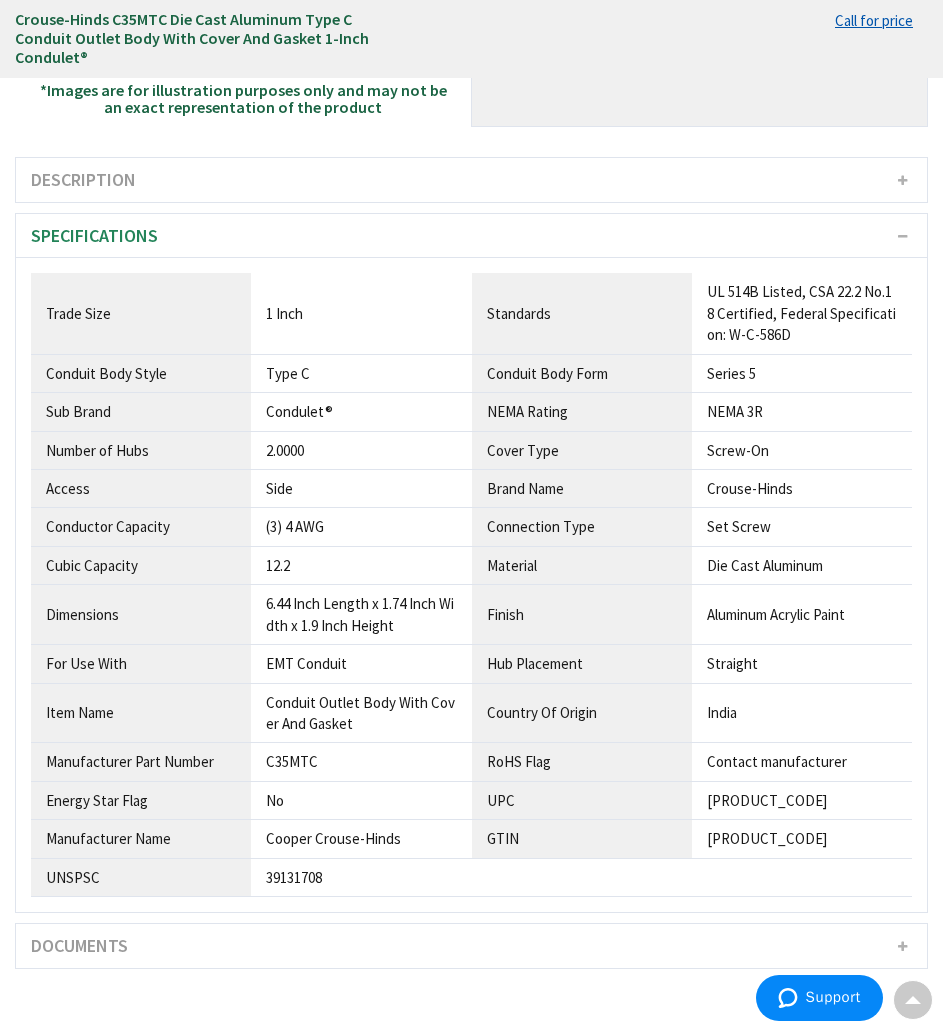 click on "6.44 Inch Length x 1.74 Inch Width x 1.9 Inch Height" at bounding box center [361, 313] 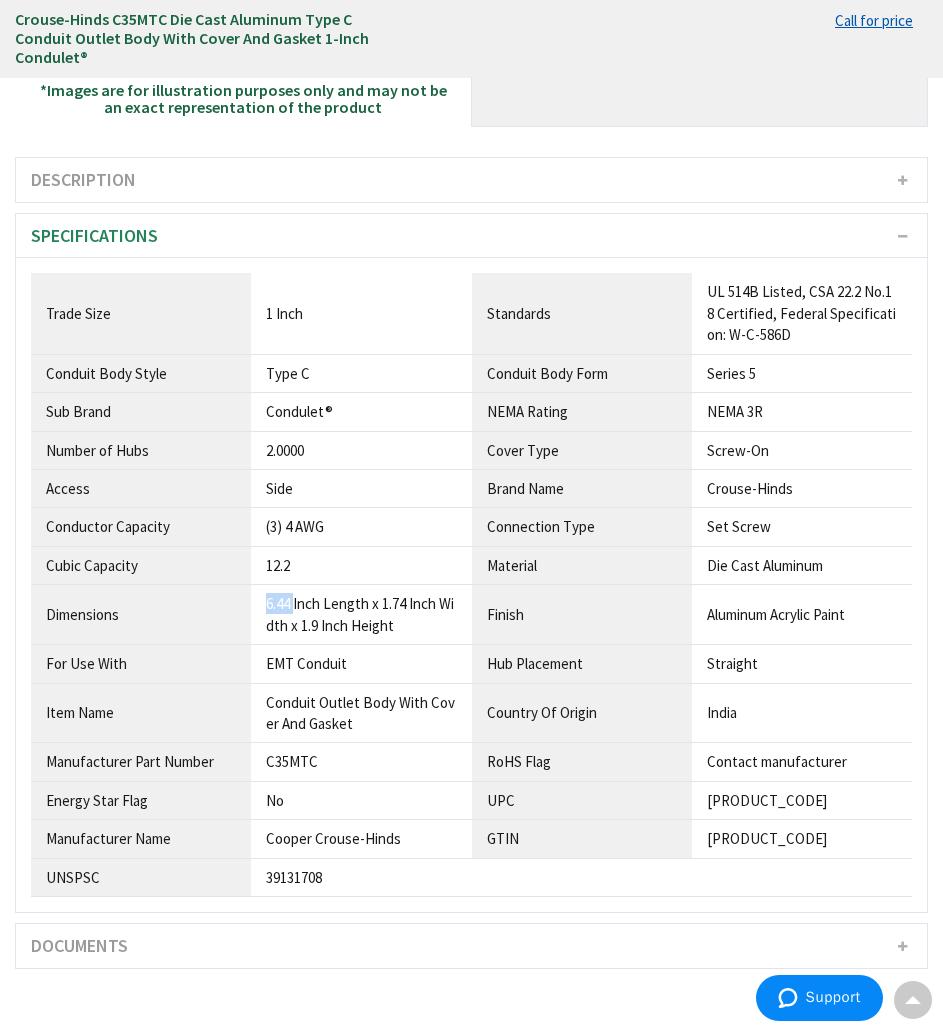 click on "6.44 Inch Length x 1.74 Inch Width x 1.9 Inch Height" at bounding box center [361, 313] 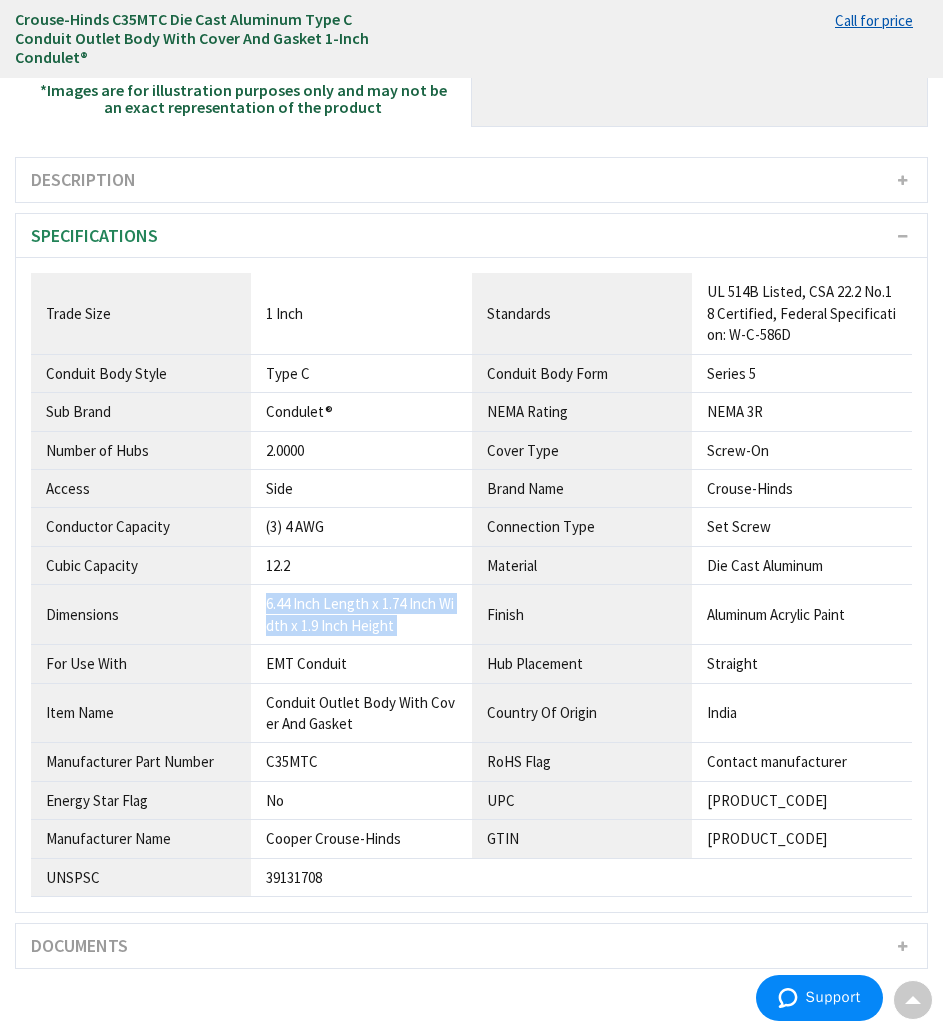 click on "6.44 Inch Length x 1.74 Inch Width x 1.9 Inch Height" at bounding box center [361, 313] 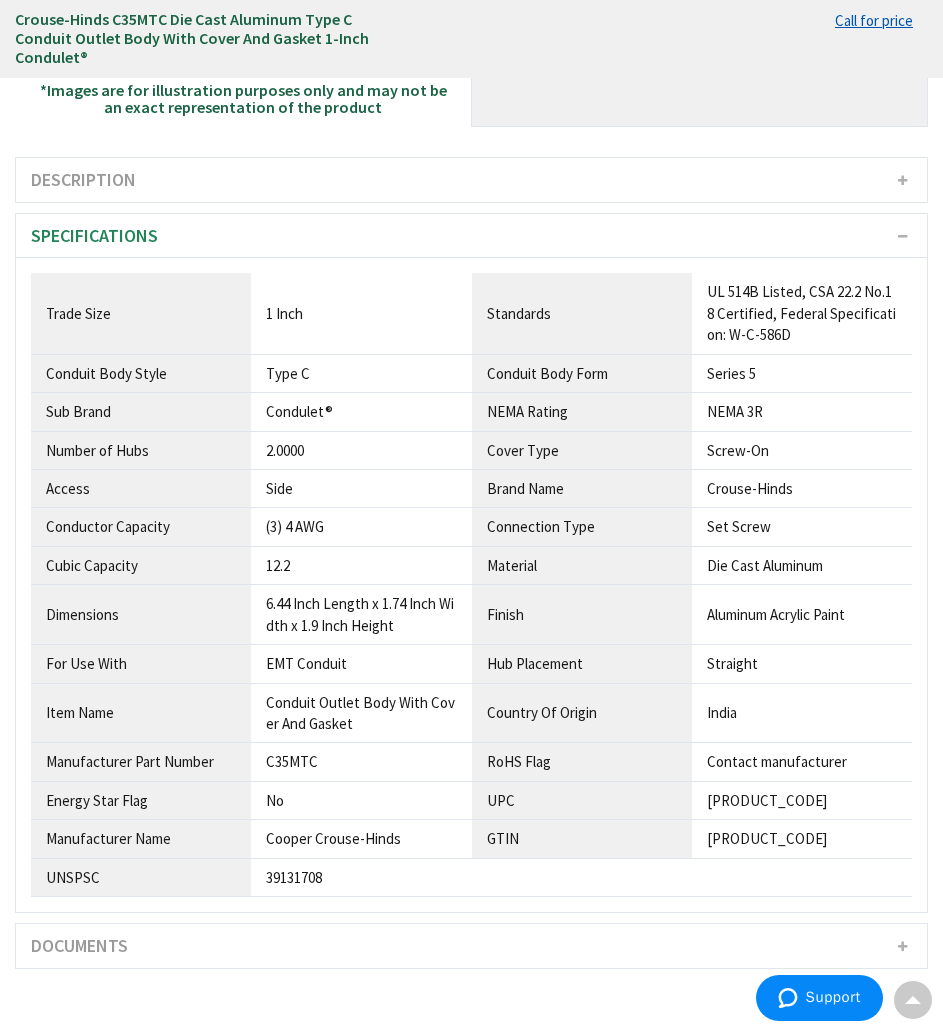 click on "Specifications" at bounding box center [471, 236] 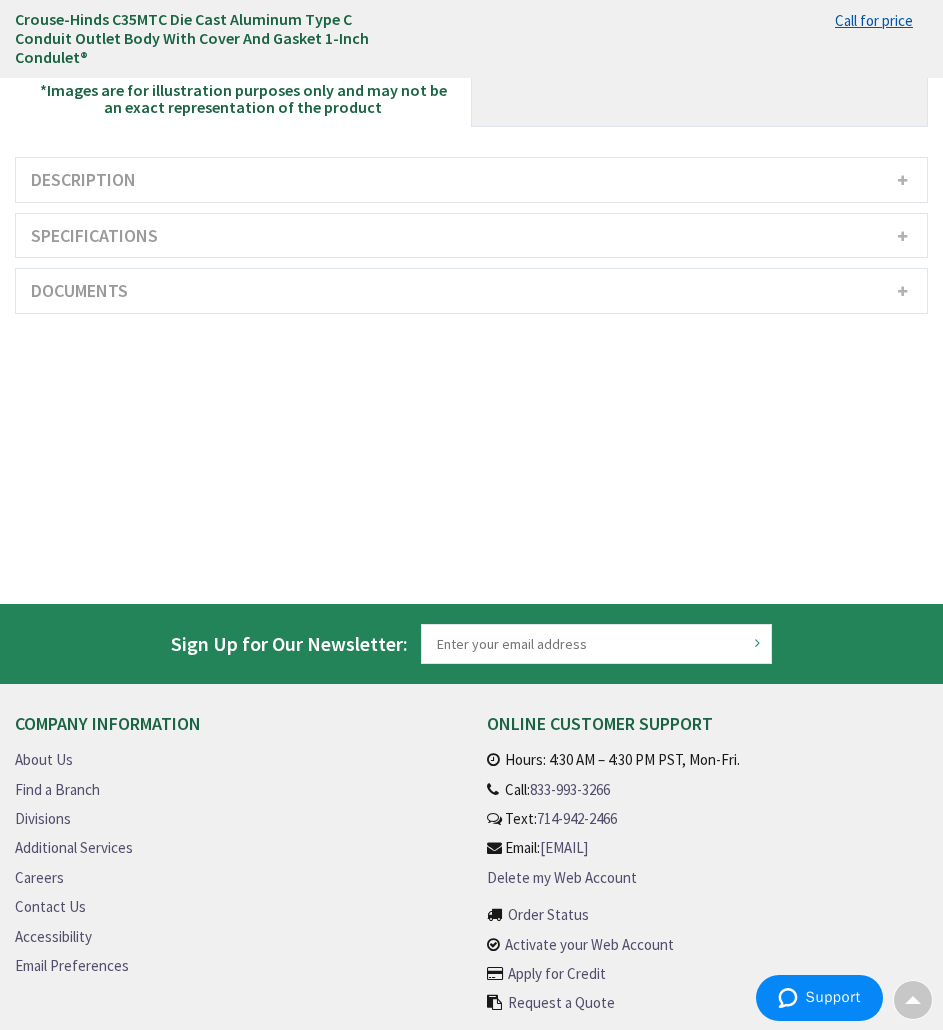 click on "Specifications" at bounding box center [471, 236] 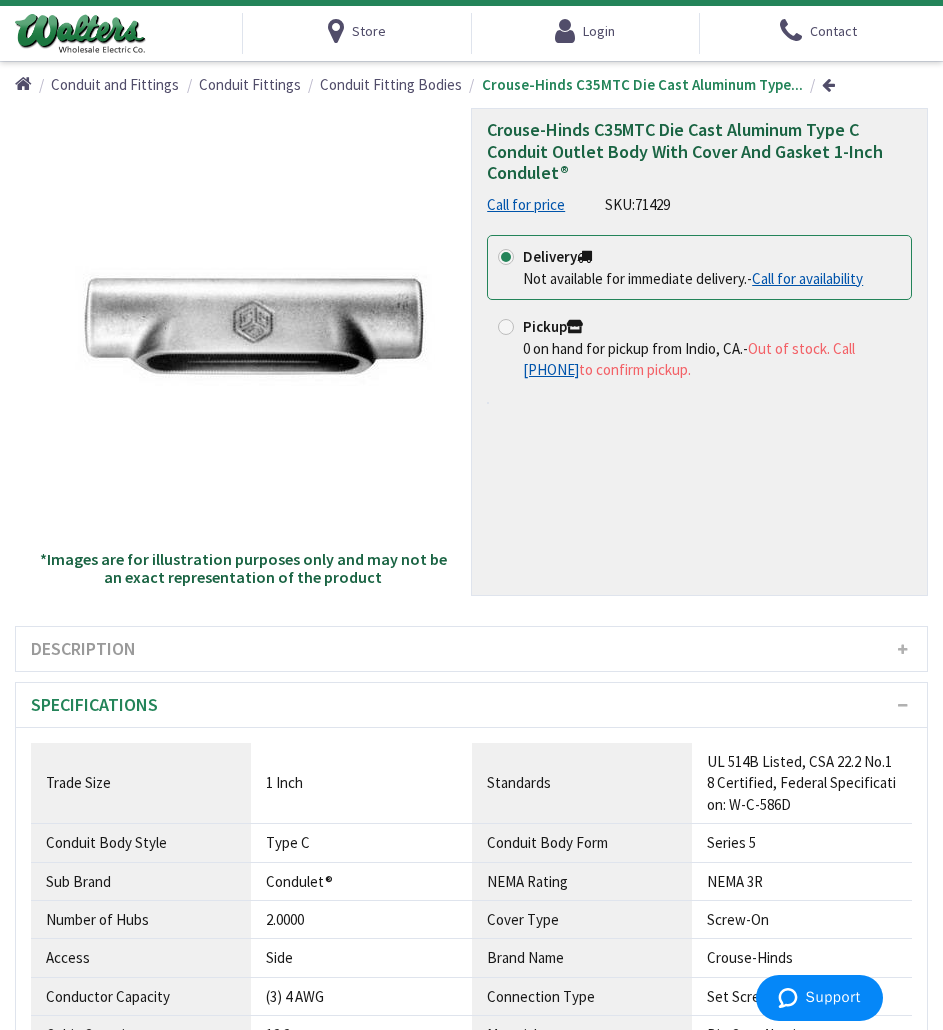 scroll, scrollTop: 0, scrollLeft: 0, axis: both 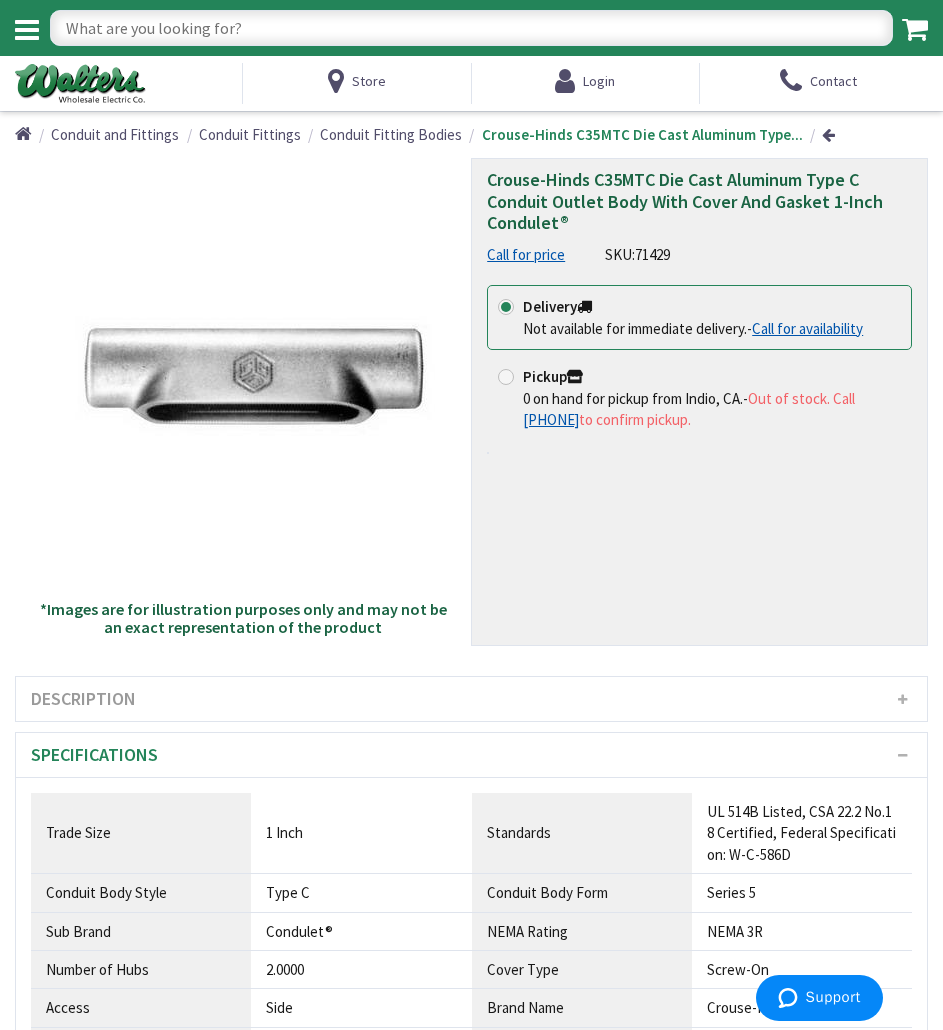 click at bounding box center (471, 28) 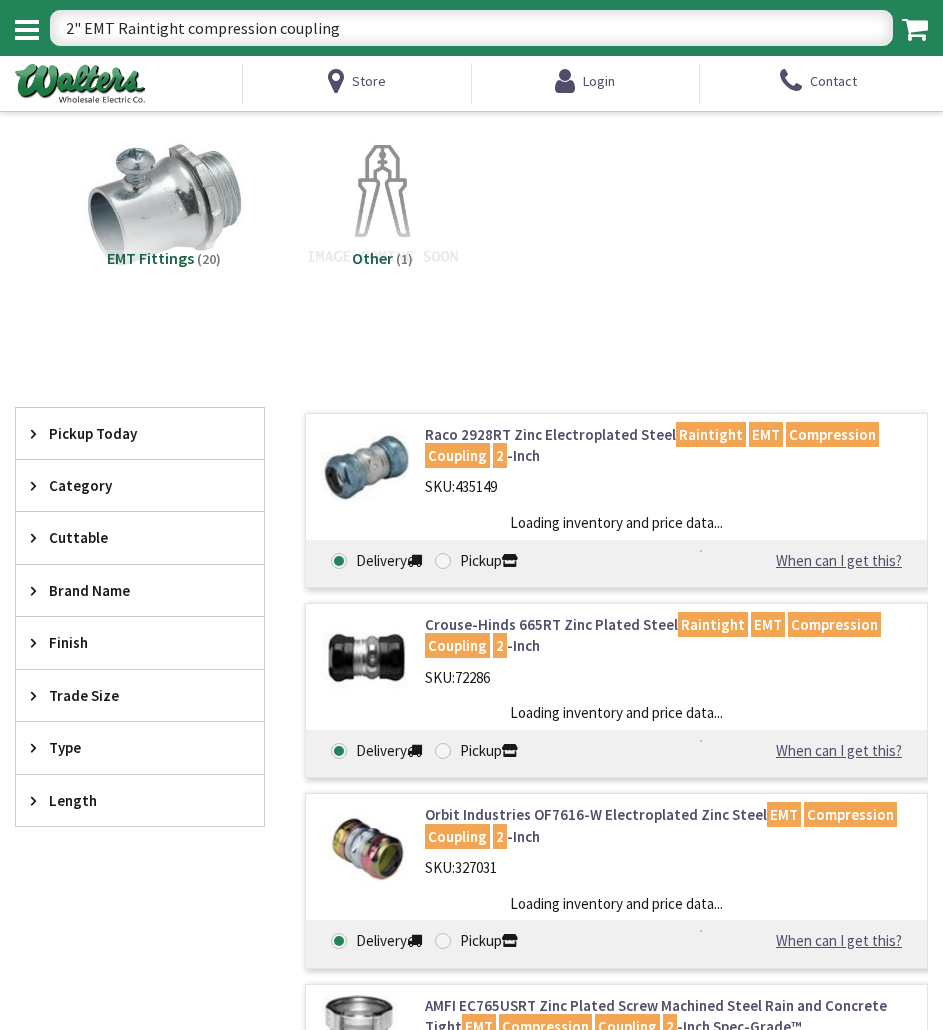scroll, scrollTop: 0, scrollLeft: 0, axis: both 